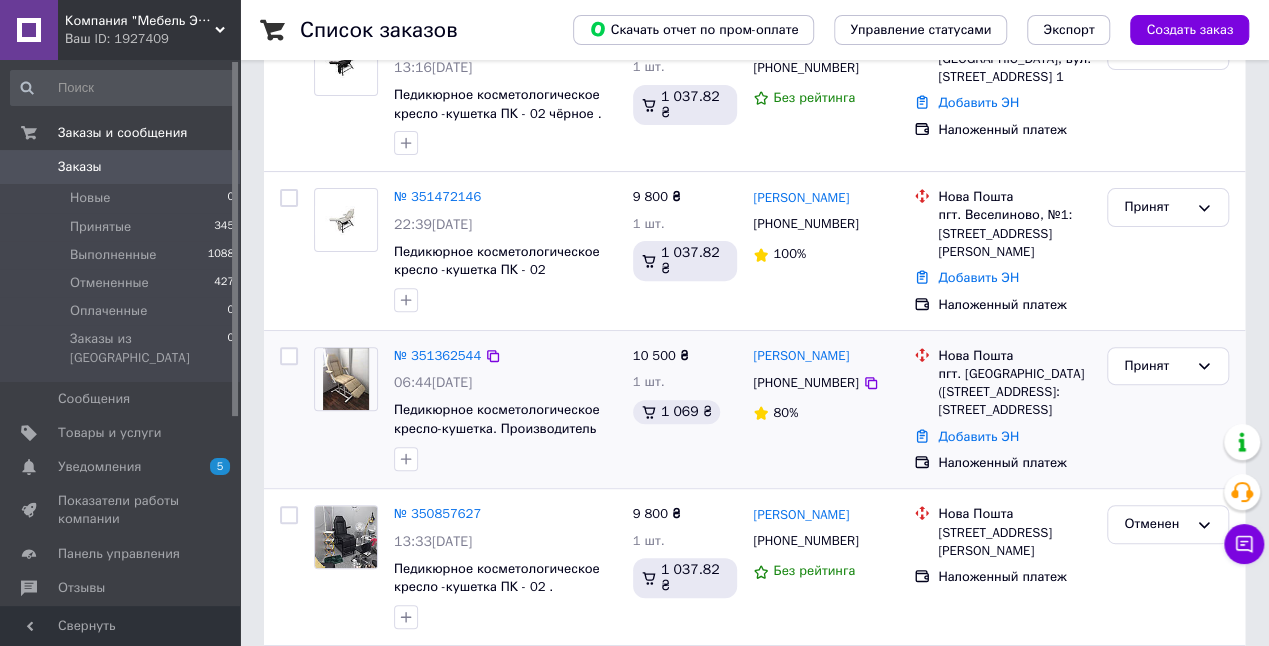 scroll, scrollTop: 0, scrollLeft: 0, axis: both 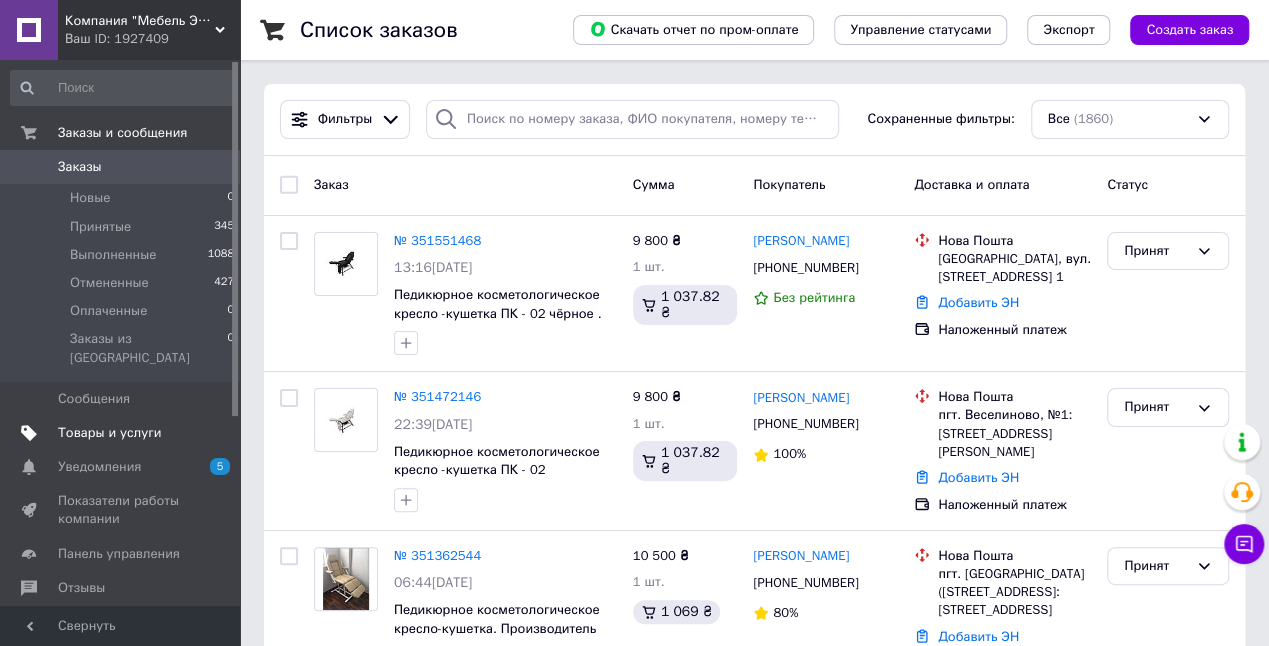 click on "Товары и услуги" at bounding box center (110, 433) 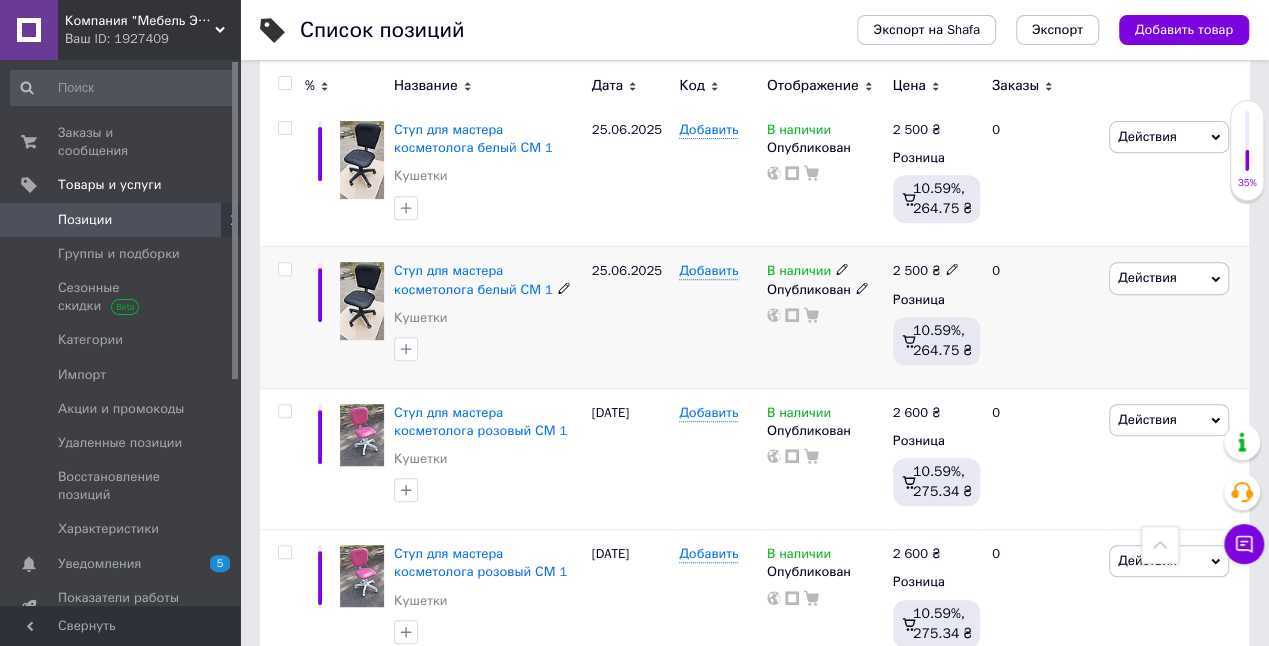 scroll, scrollTop: 0, scrollLeft: 0, axis: both 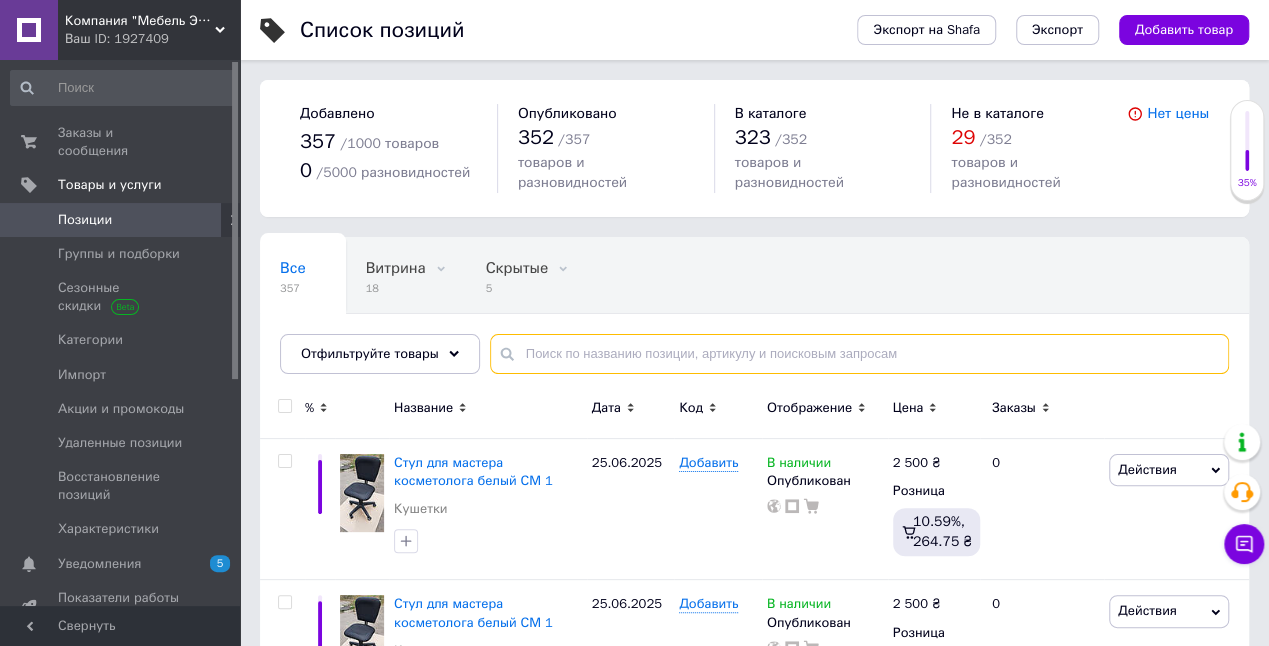 click at bounding box center (859, 354) 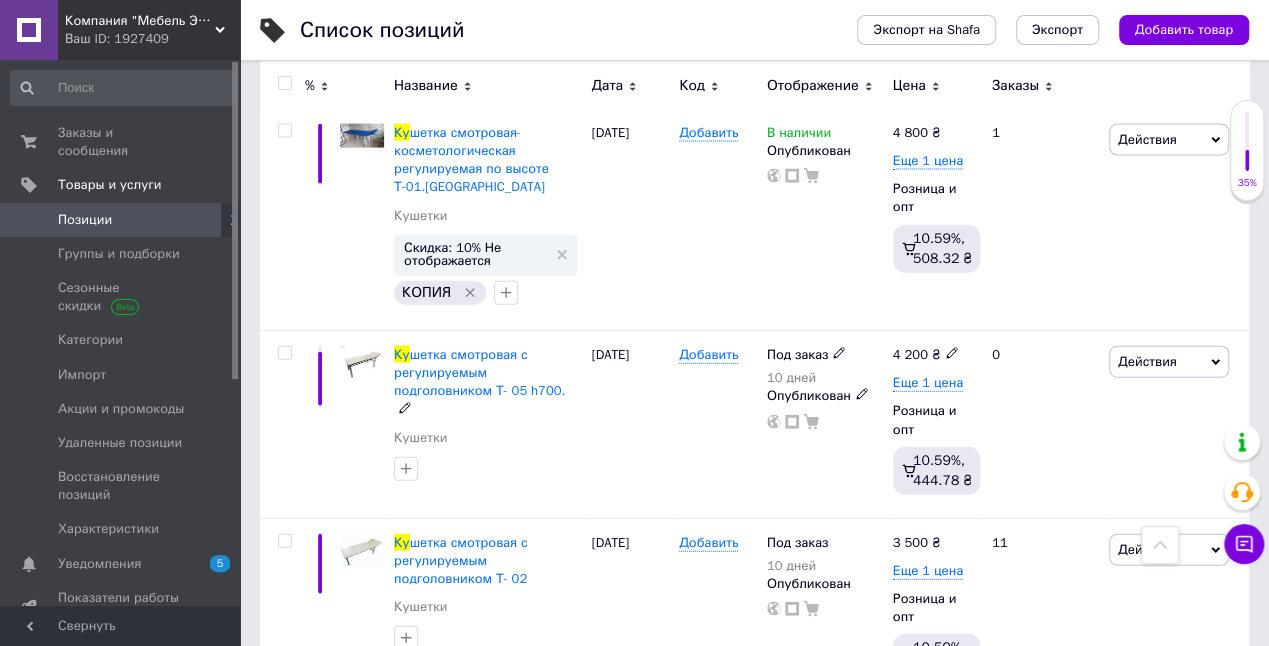 scroll, scrollTop: 2333, scrollLeft: 0, axis: vertical 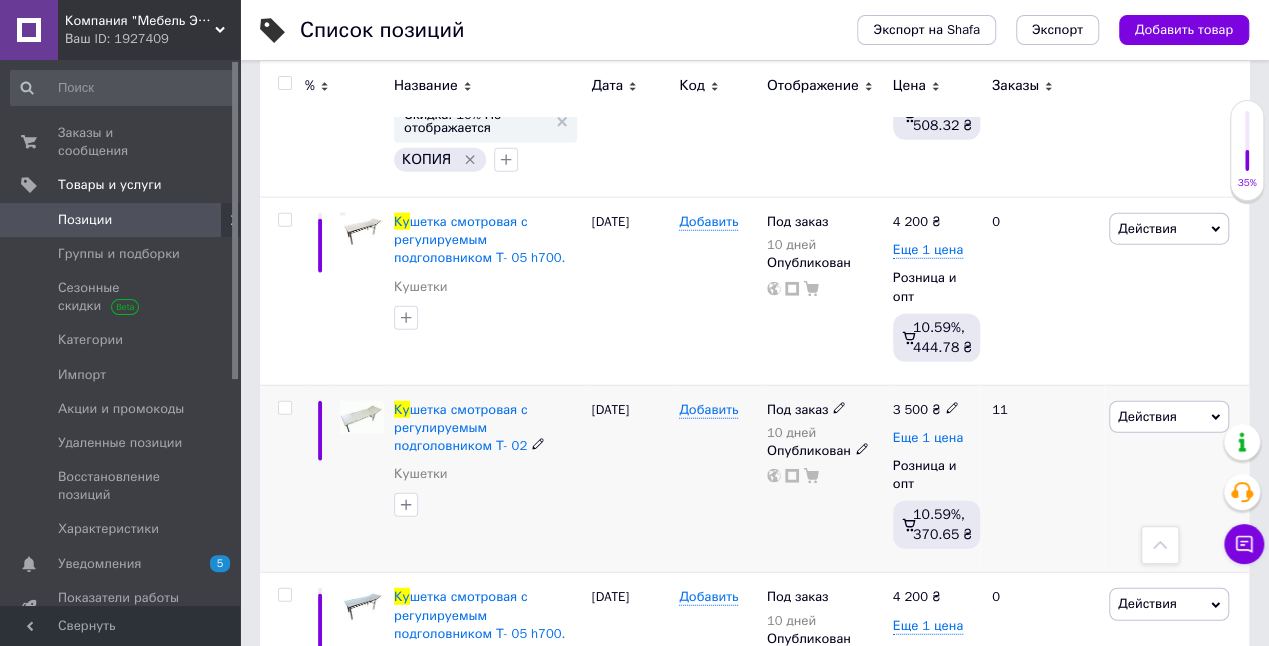 type on "ку" 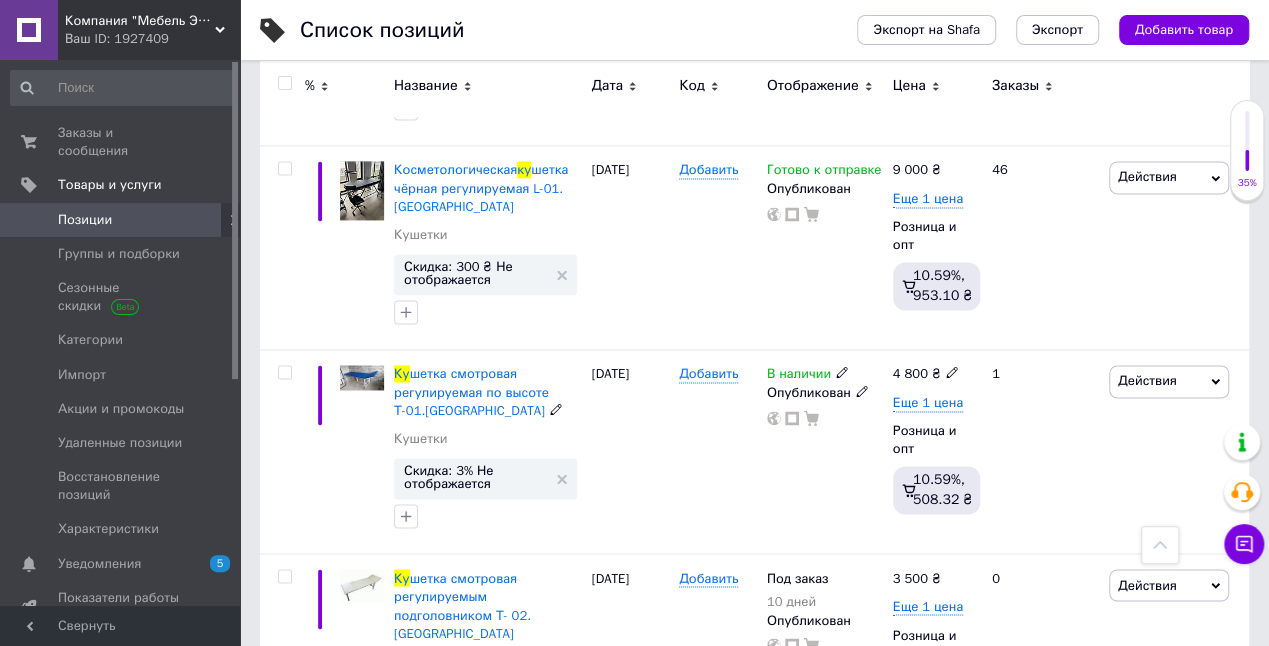 scroll, scrollTop: 9400, scrollLeft: 0, axis: vertical 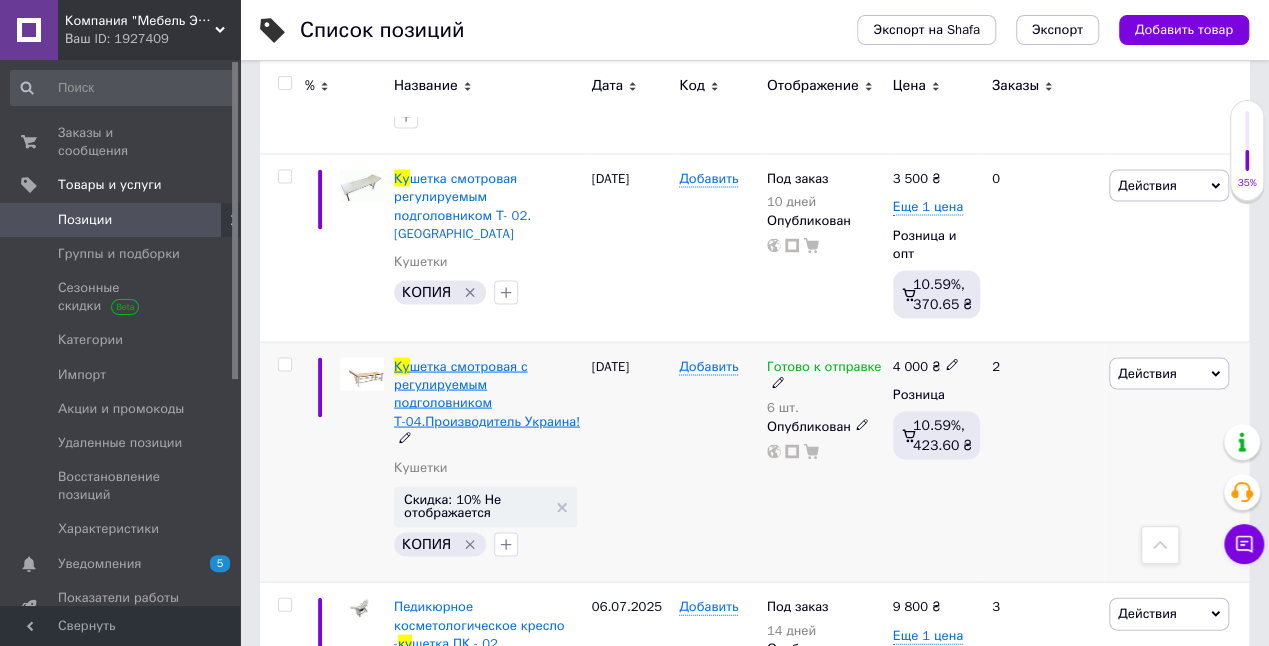 click on "шетка смотровая с регулируемым подголовником Т-04.Производитель Украина!" at bounding box center (487, 393) 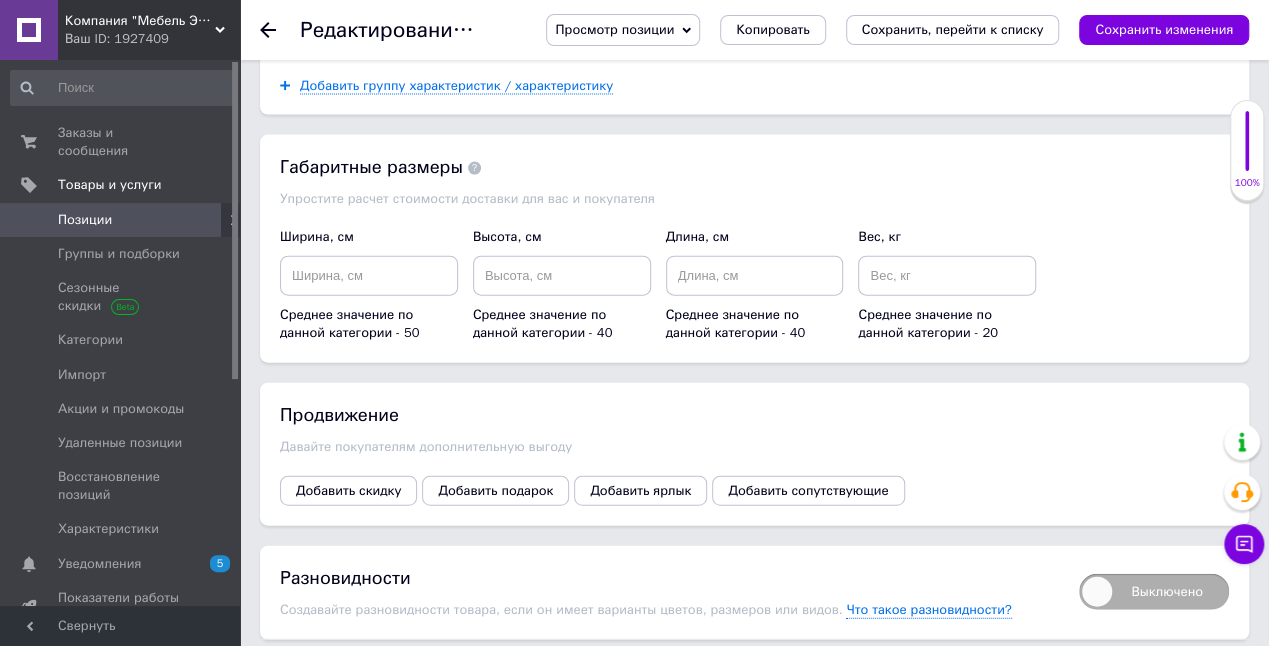 scroll, scrollTop: 2304, scrollLeft: 0, axis: vertical 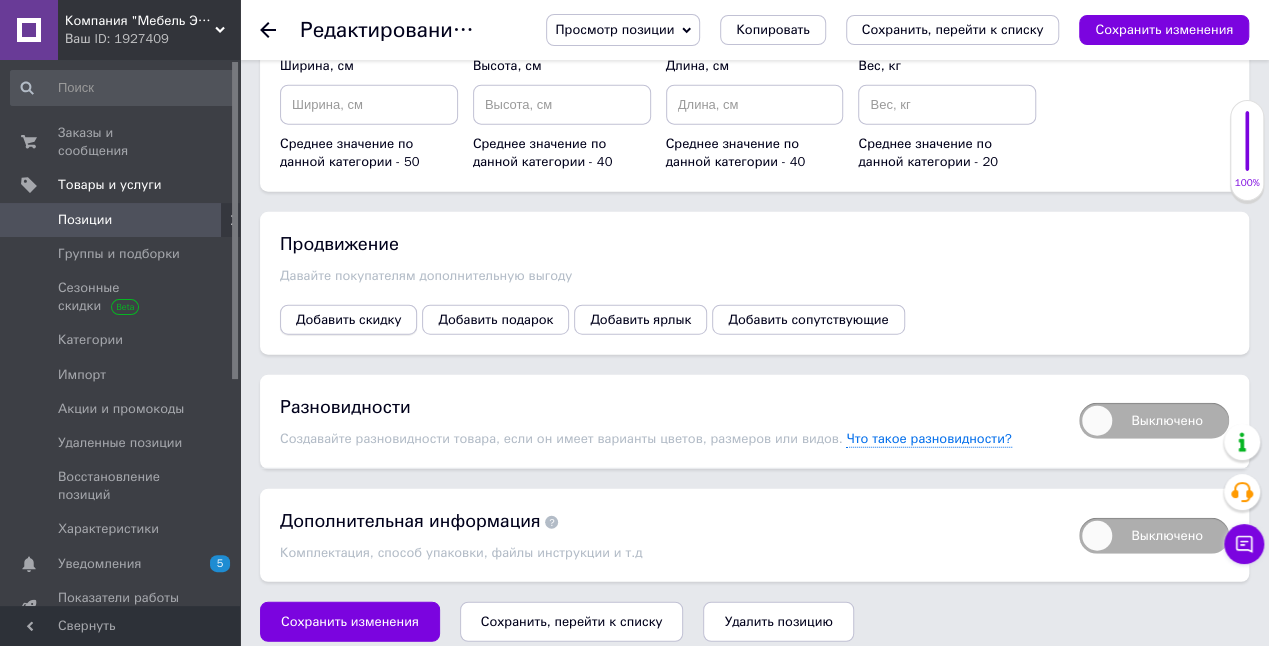 click on "Добавить скидку" at bounding box center (348, 320) 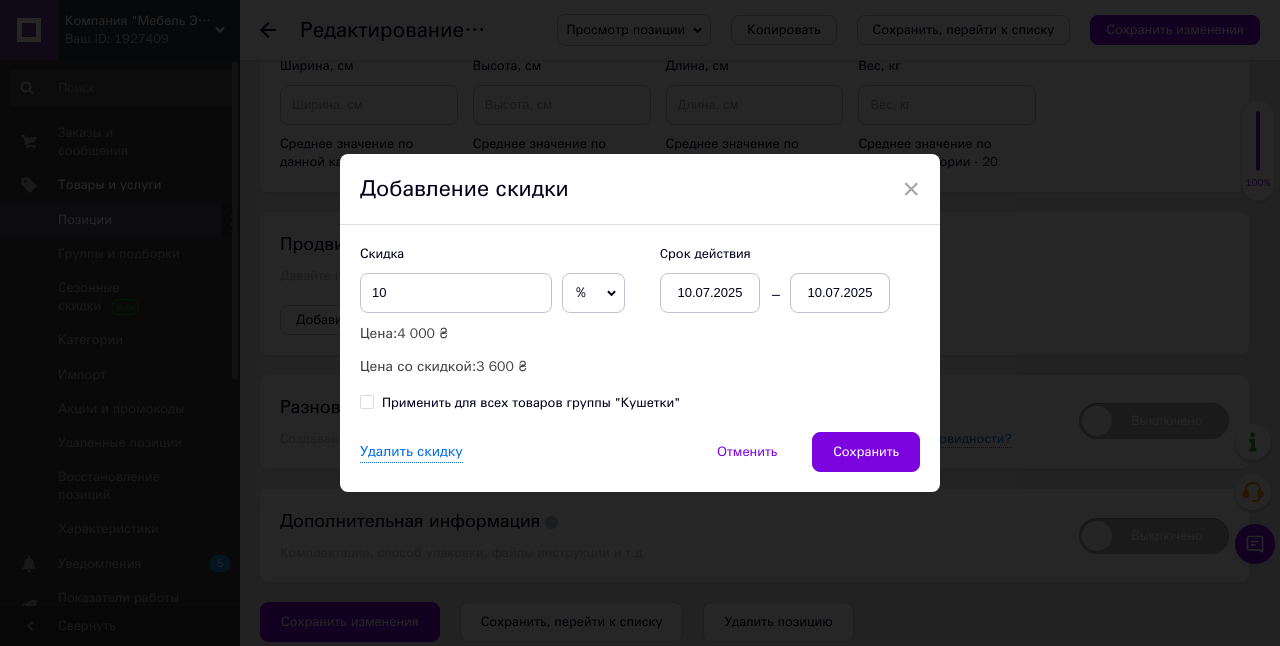click on "10.07.2025" at bounding box center (840, 293) 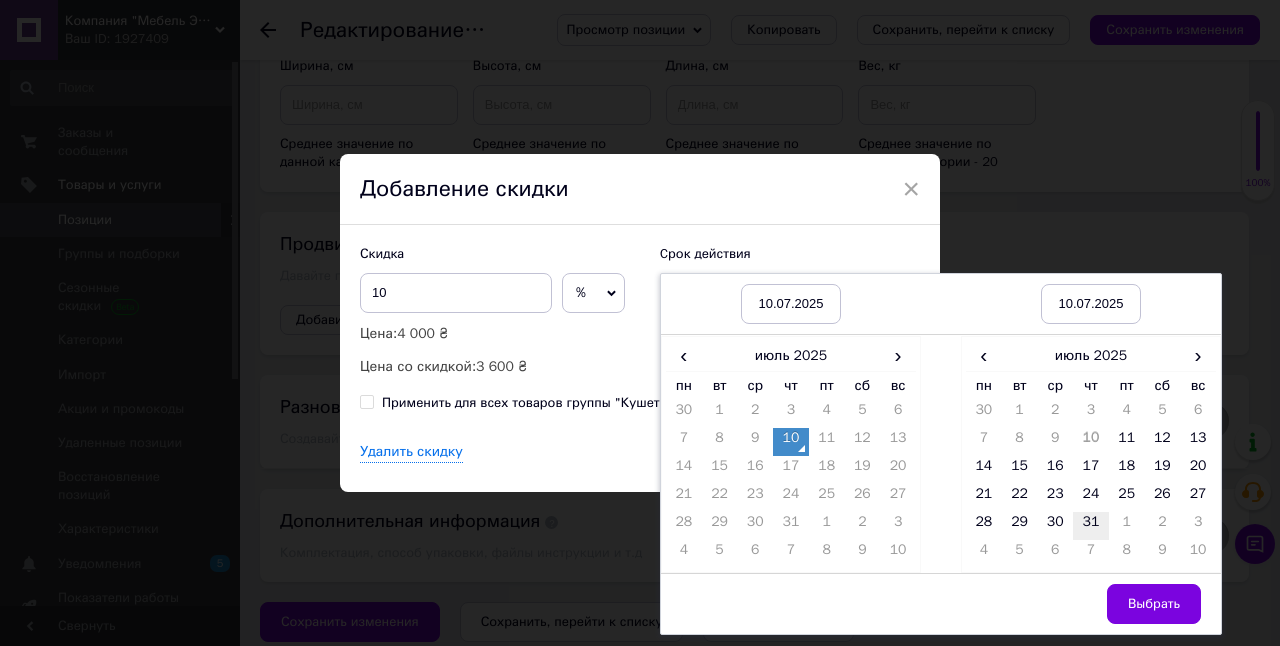 click on "31" at bounding box center [1091, 526] 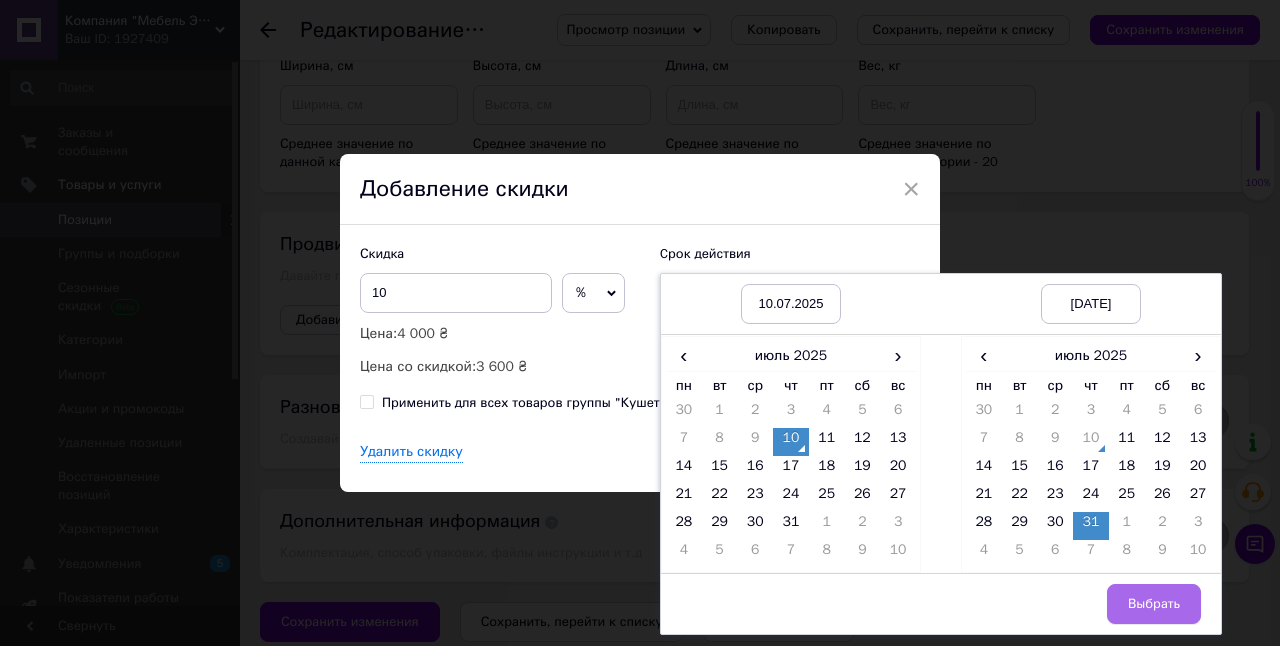 click on "Выбрать" at bounding box center (1154, 604) 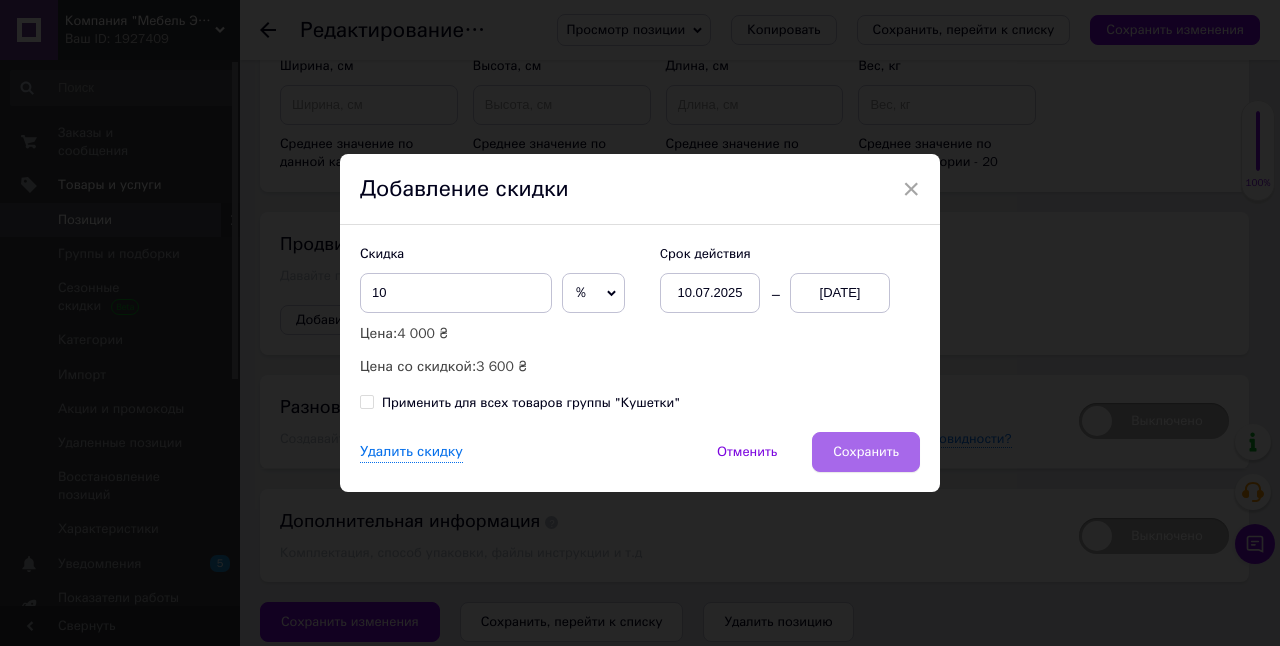 click on "Сохранить" at bounding box center (866, 452) 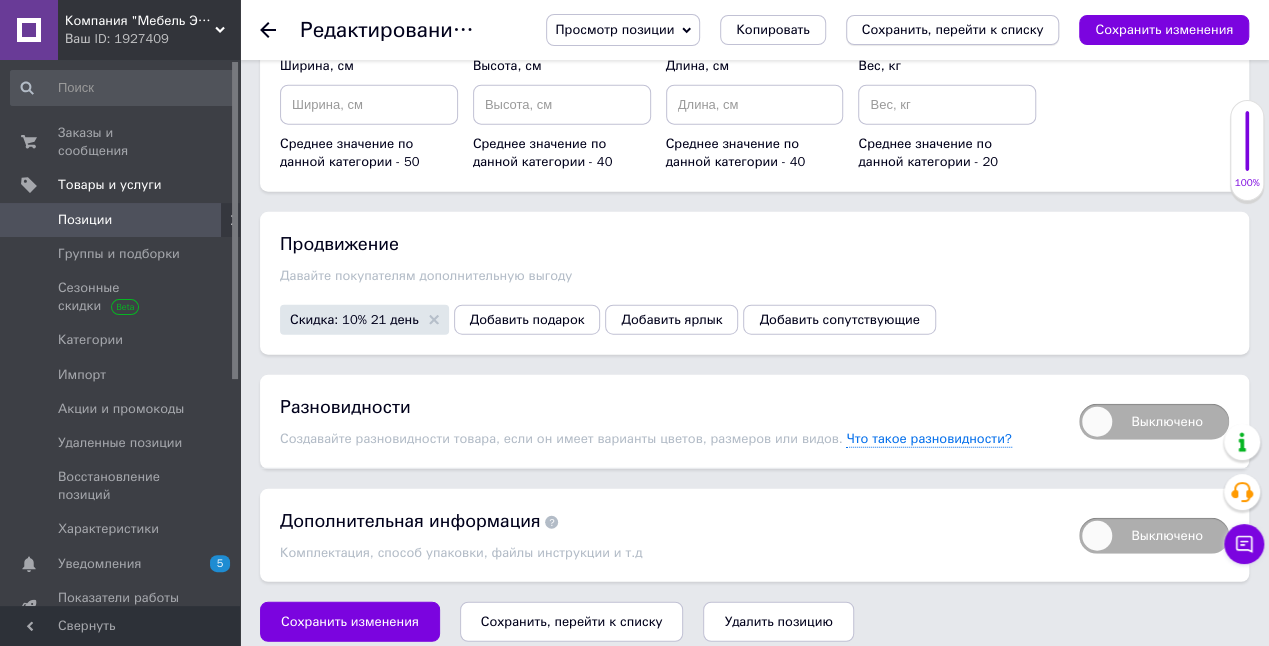 click on "Сохранить, перейти к списку" at bounding box center [953, 29] 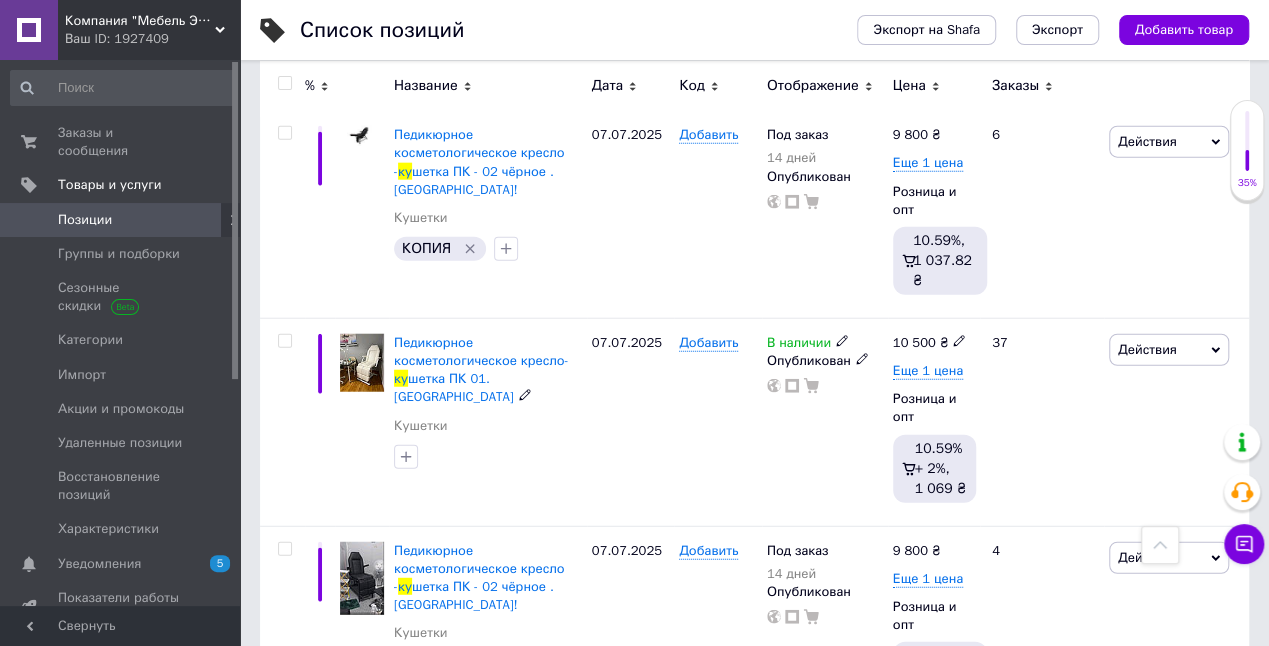 scroll, scrollTop: 10098, scrollLeft: 0, axis: vertical 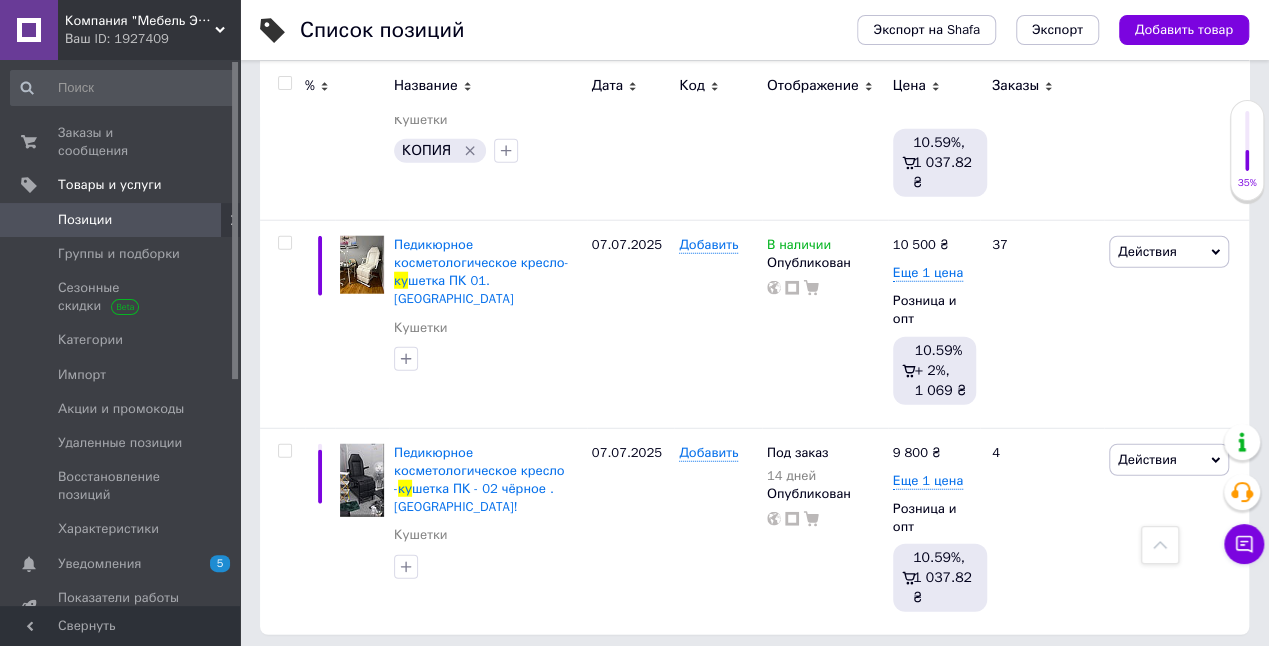 click on "2" at bounding box center [327, 676] 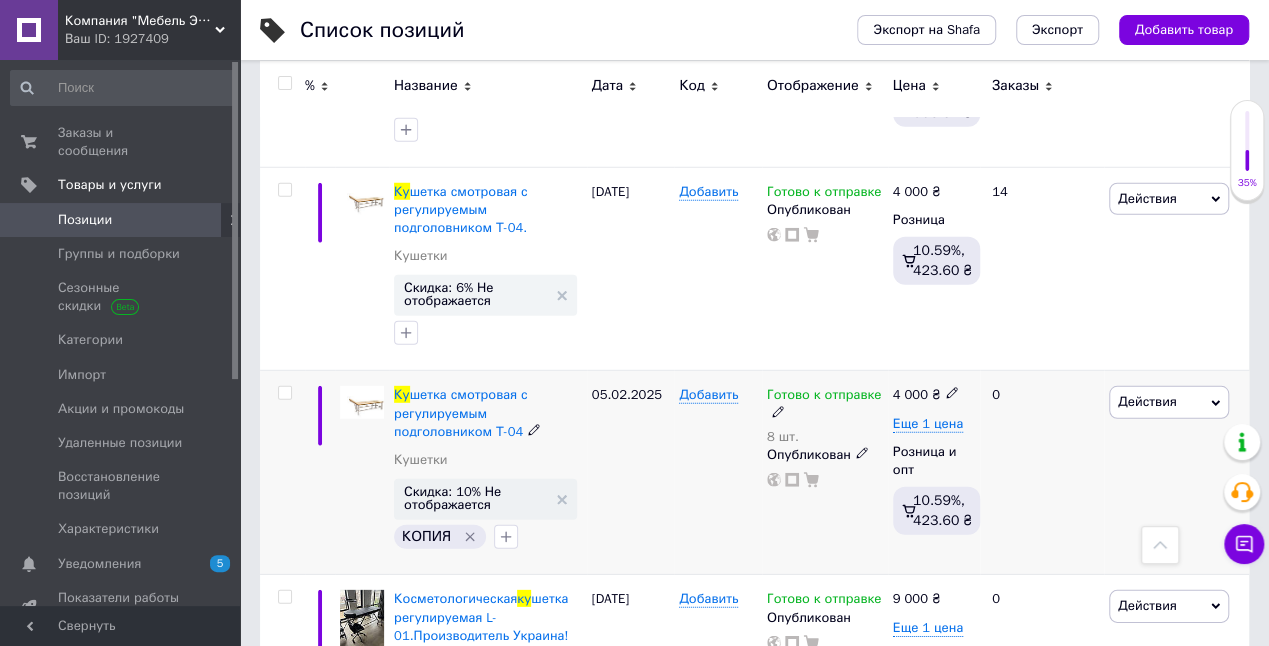 scroll, scrollTop: 2644, scrollLeft: 0, axis: vertical 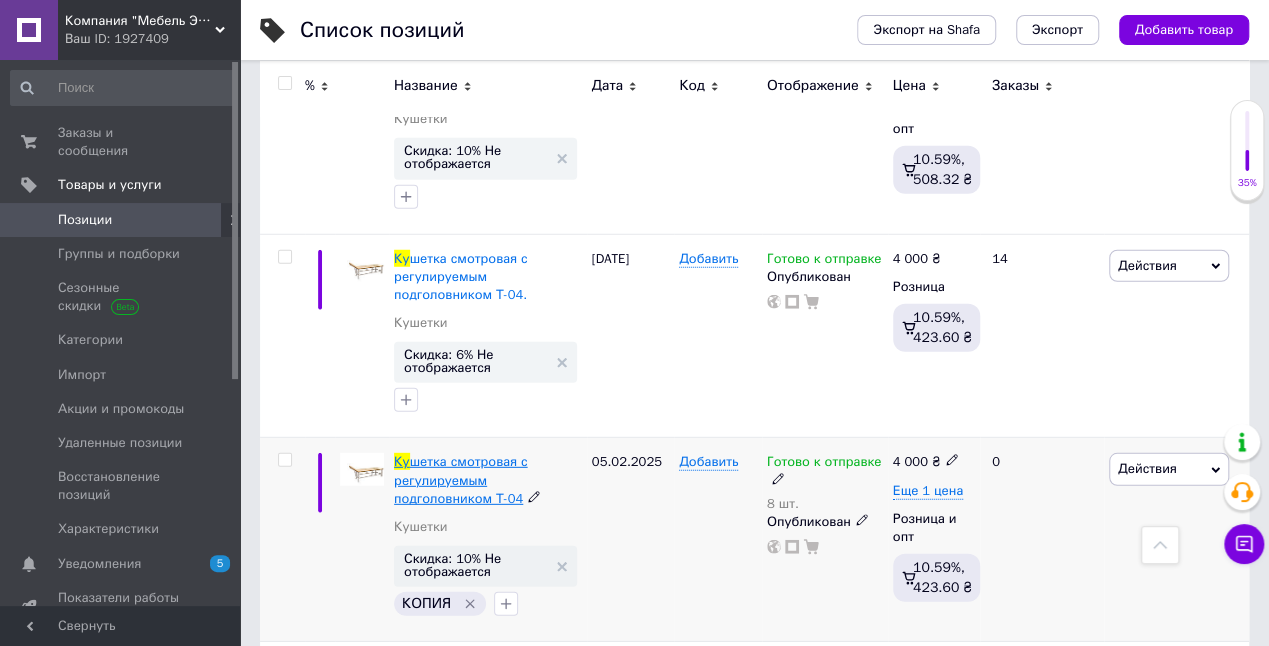 click on "шетка смотровая с регулируемым подголовником Т-04" at bounding box center (461, 479) 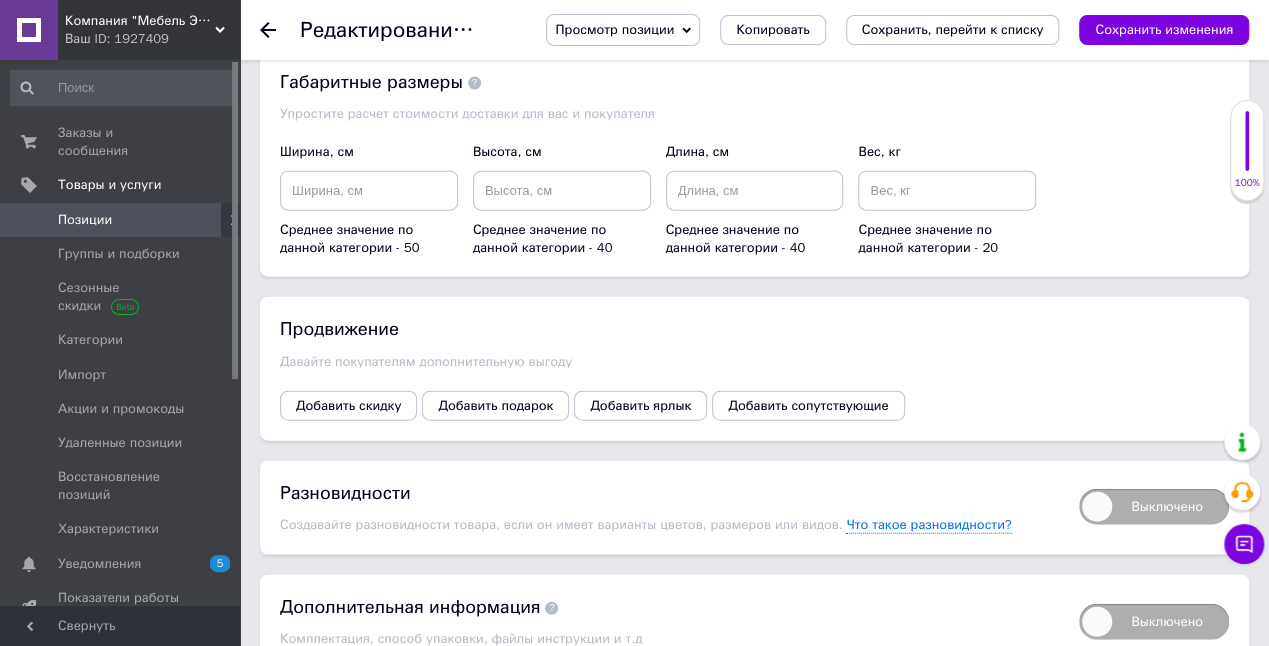 scroll, scrollTop: 2348, scrollLeft: 0, axis: vertical 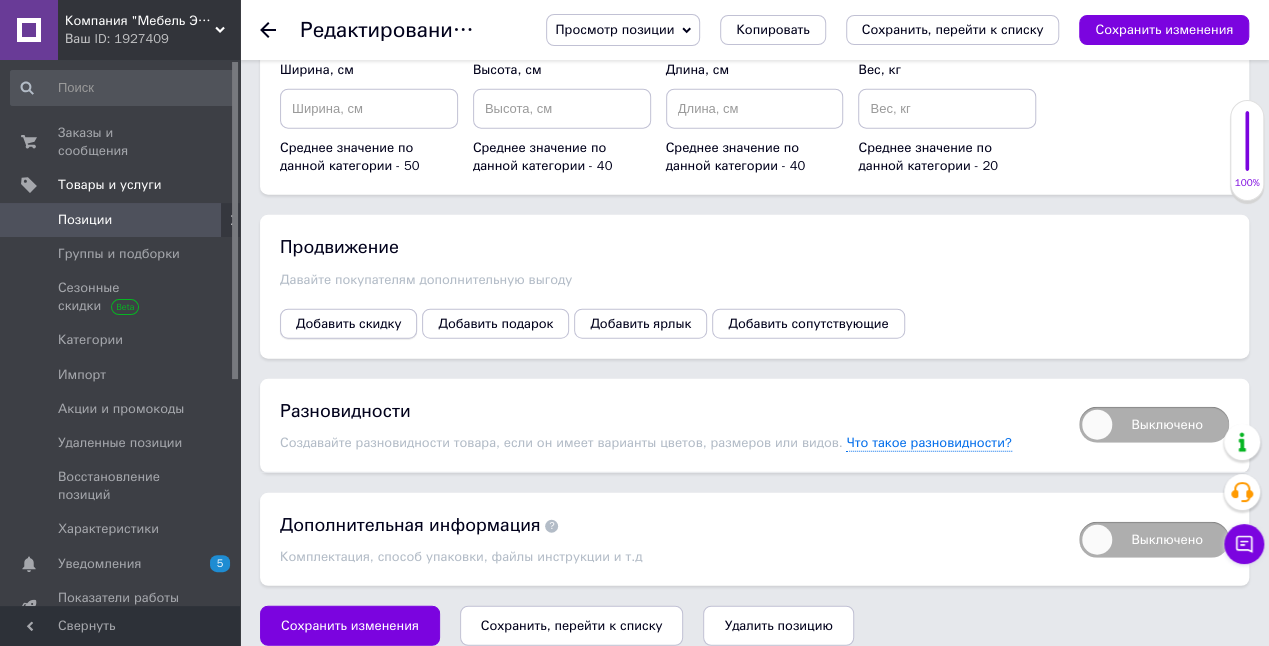 click on "Добавить скидку" at bounding box center [348, 324] 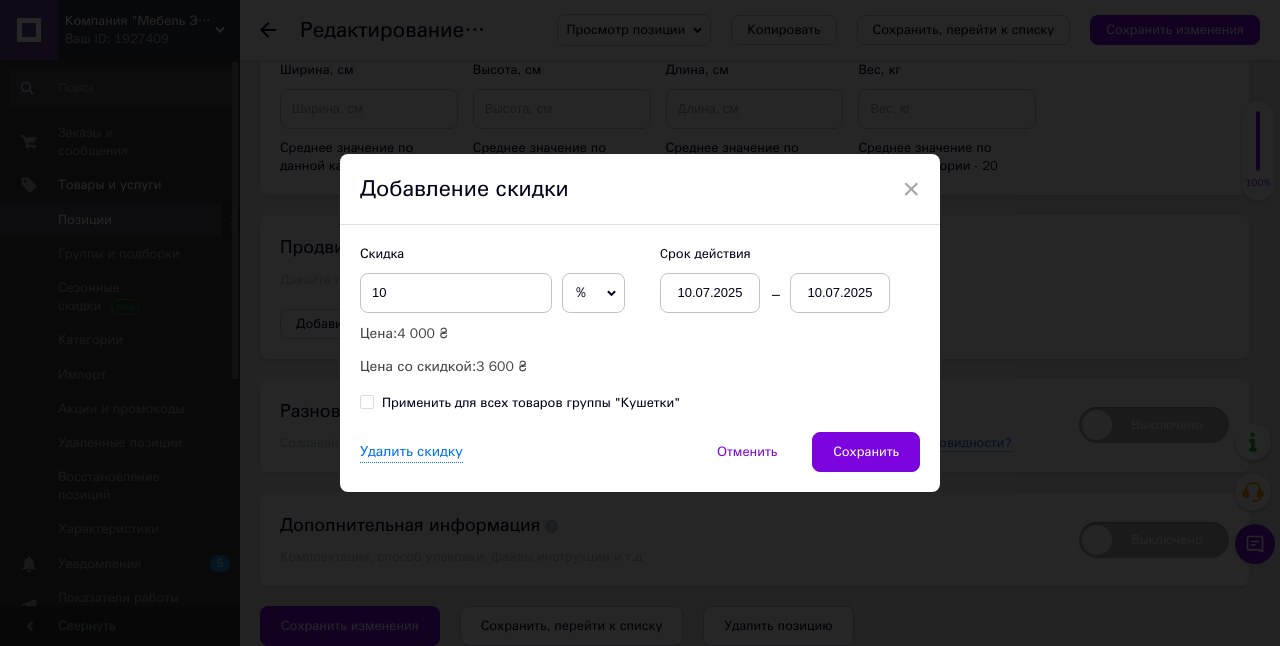 click on "10.07.2025" at bounding box center (840, 293) 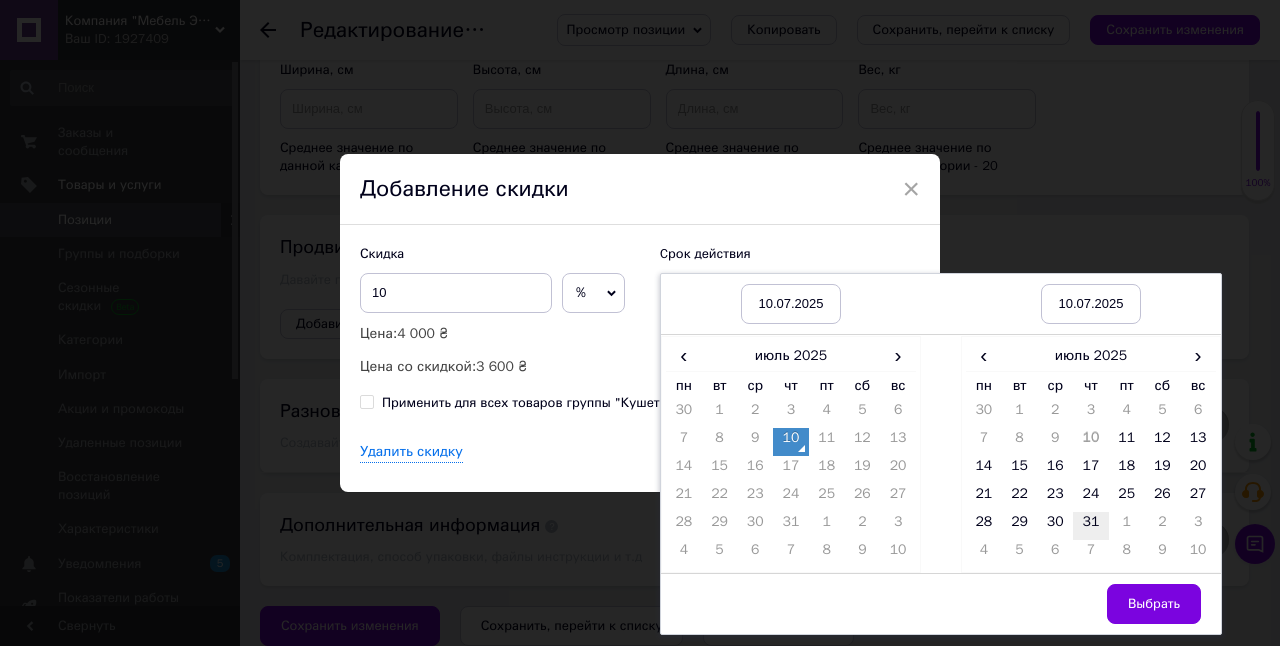 click on "31" at bounding box center (1091, 526) 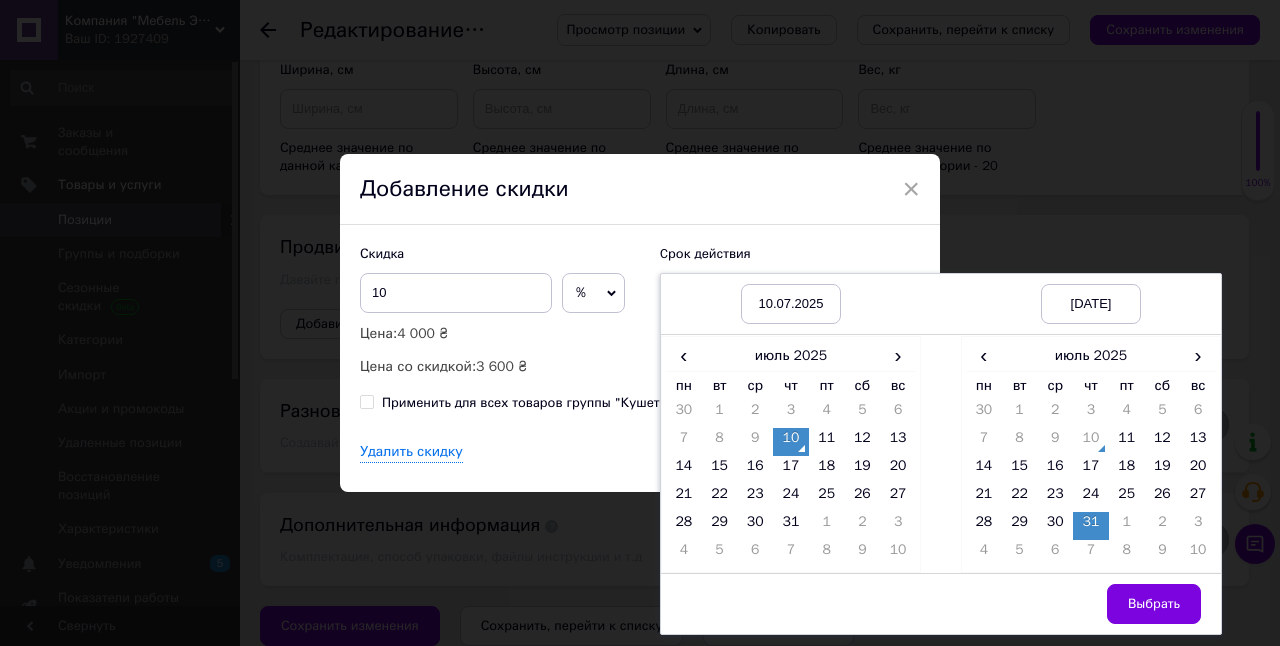 click on "Выбрать" at bounding box center (1154, 604) 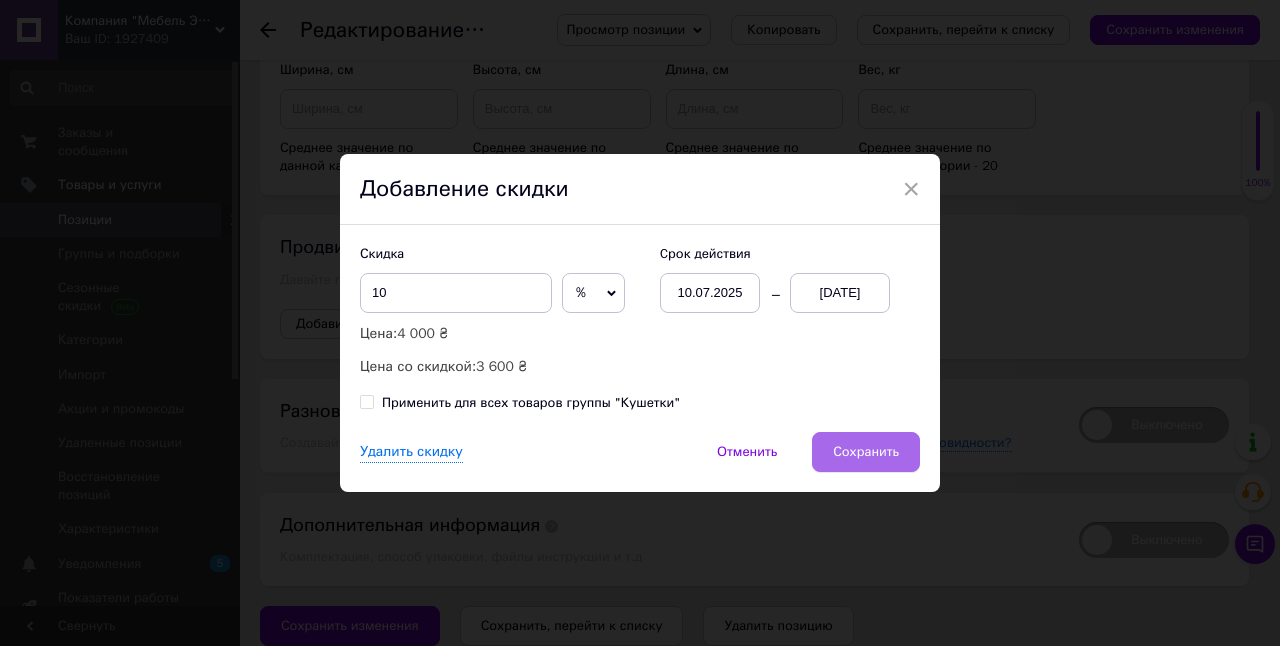 click on "Сохранить" at bounding box center (866, 452) 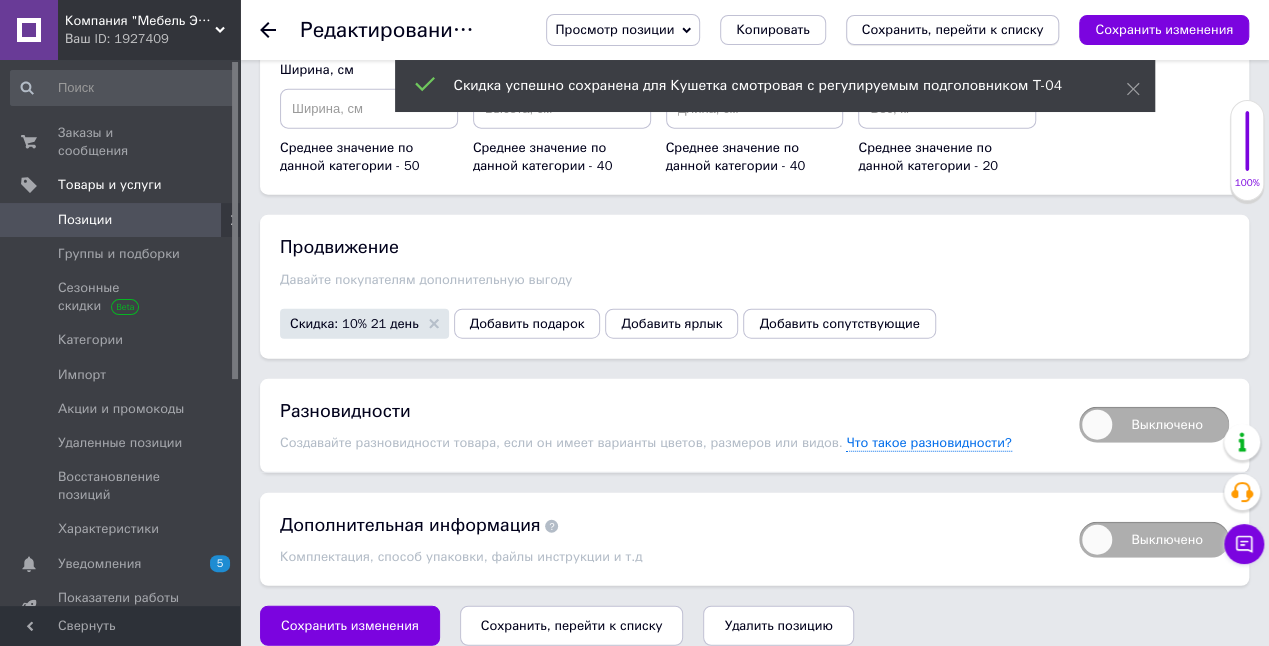 click on "Сохранить, перейти к списку" at bounding box center [953, 29] 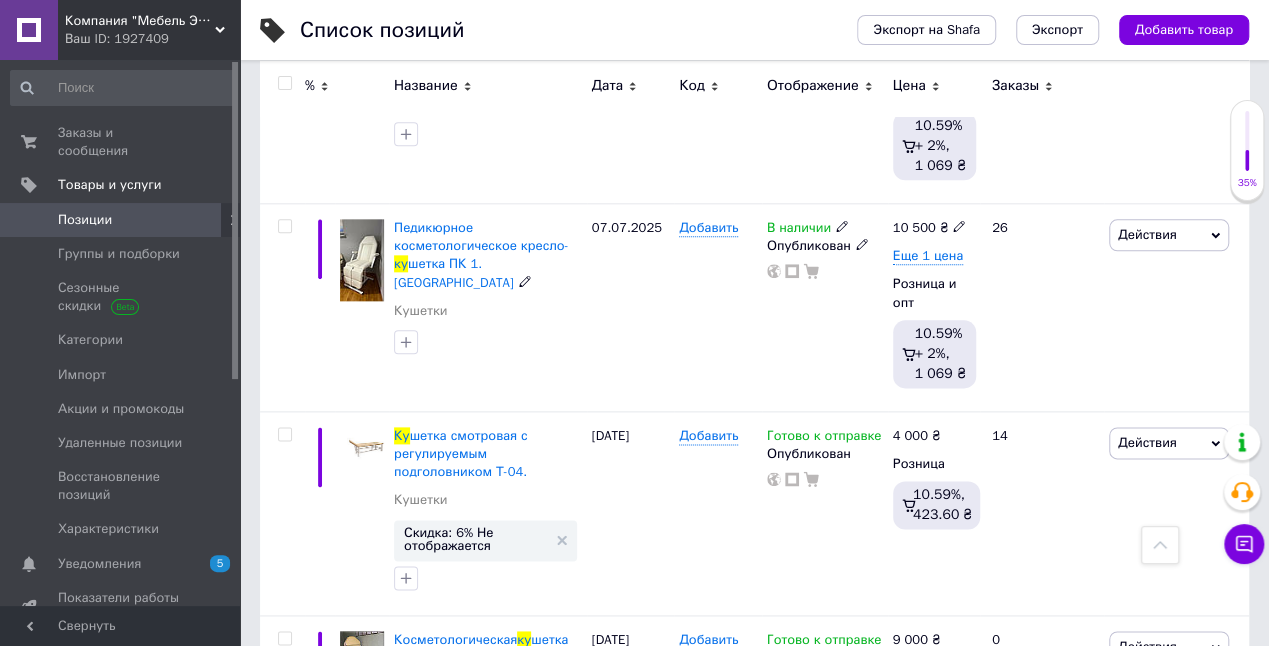 scroll, scrollTop: 1133, scrollLeft: 0, axis: vertical 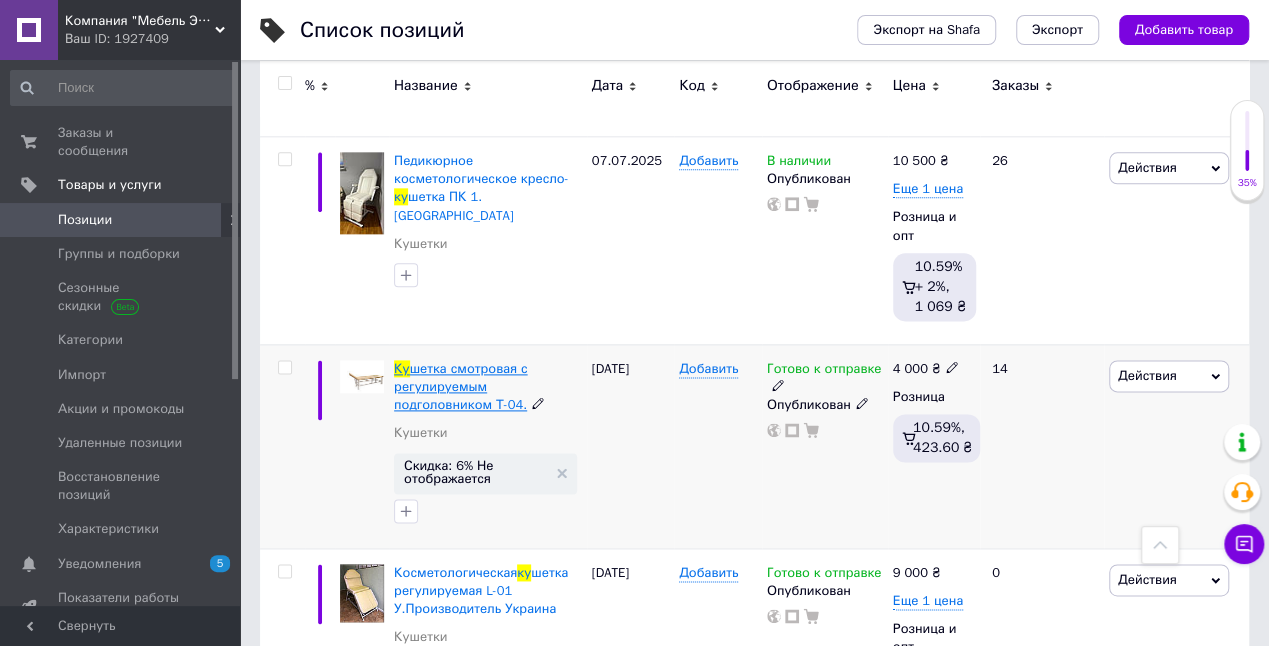 click on "шетка смотровая с регулируемым подголовником Т-04." at bounding box center (461, 386) 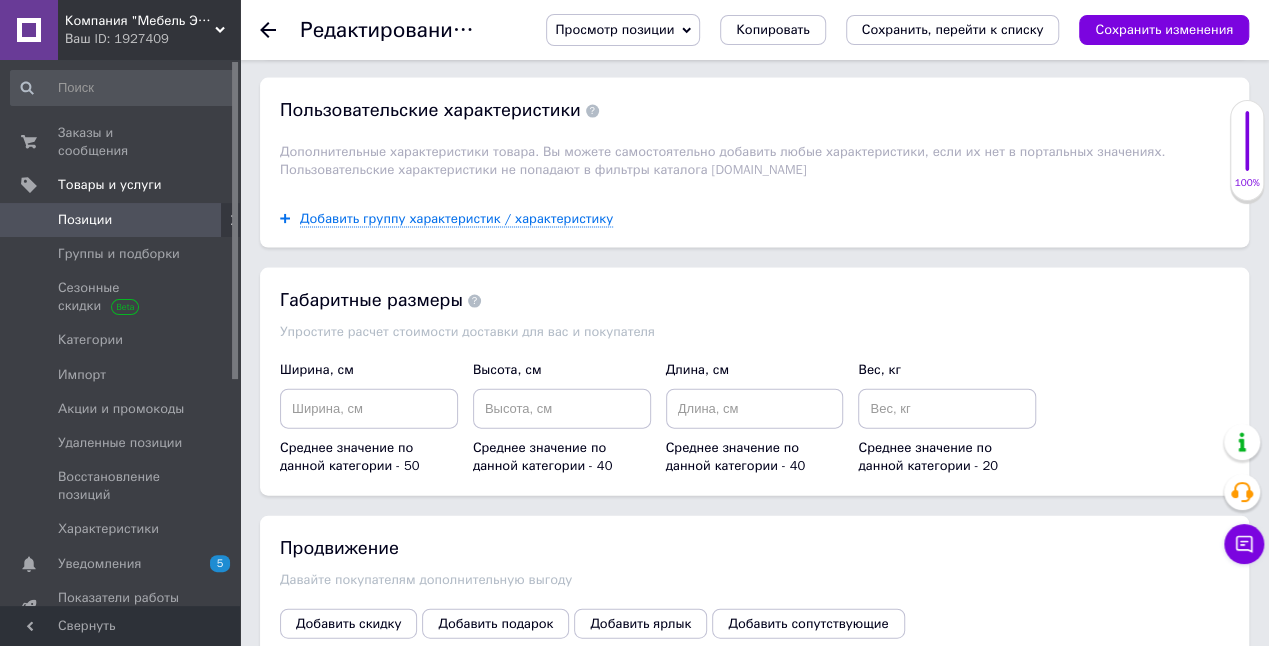 scroll, scrollTop: 2266, scrollLeft: 0, axis: vertical 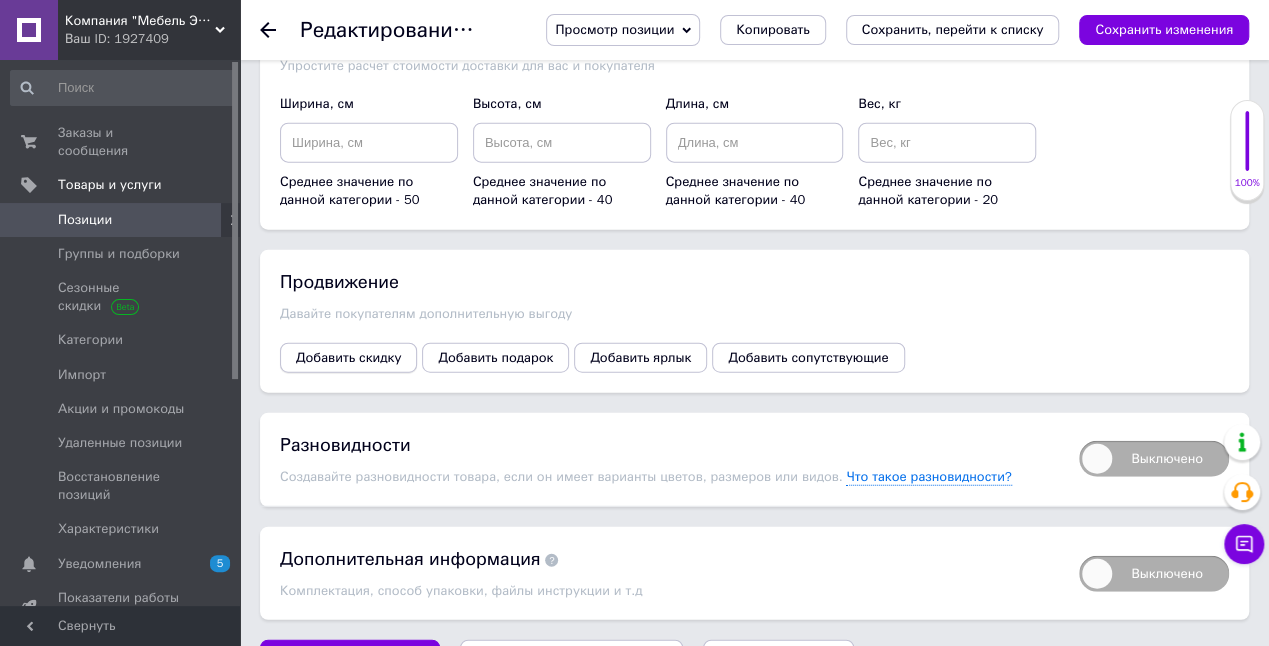 click on "Добавить скидку" at bounding box center [348, 358] 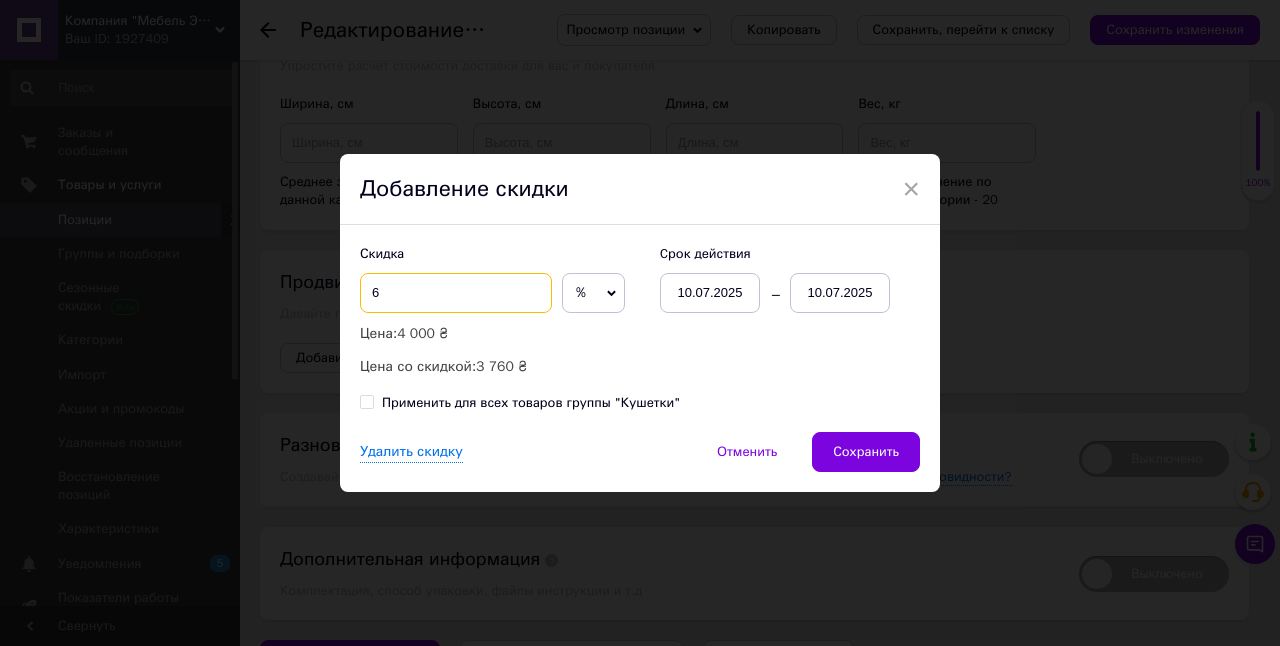 click on "6" at bounding box center [456, 293] 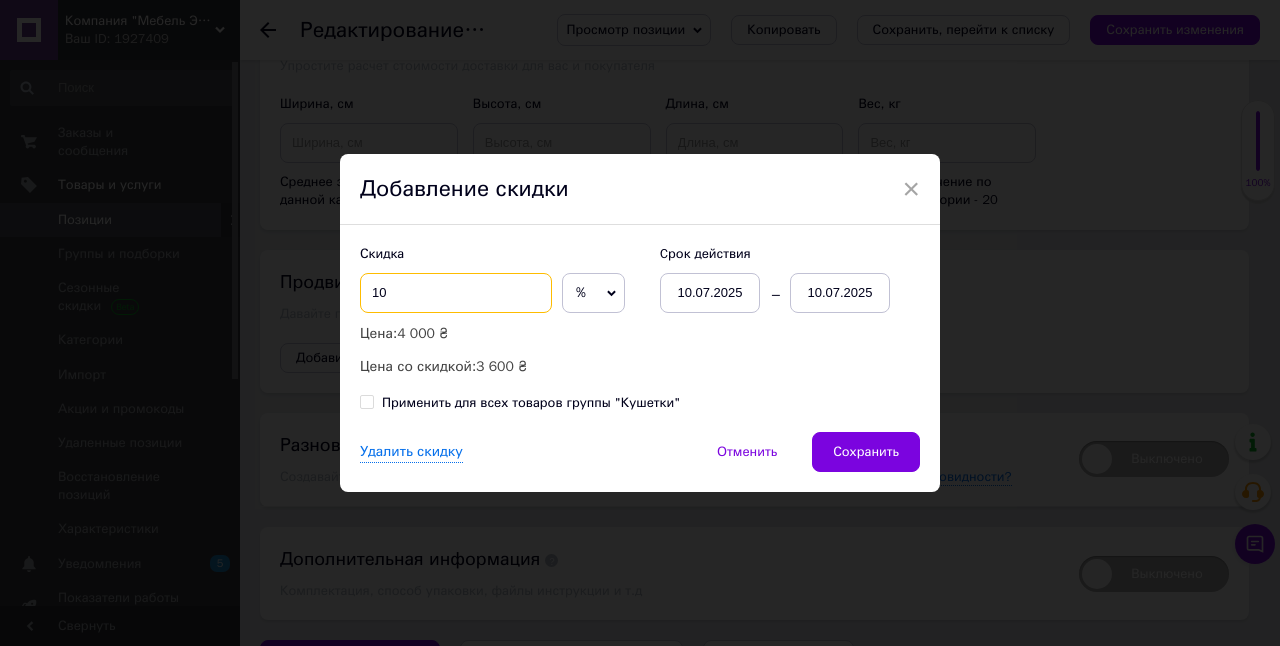 type on "10" 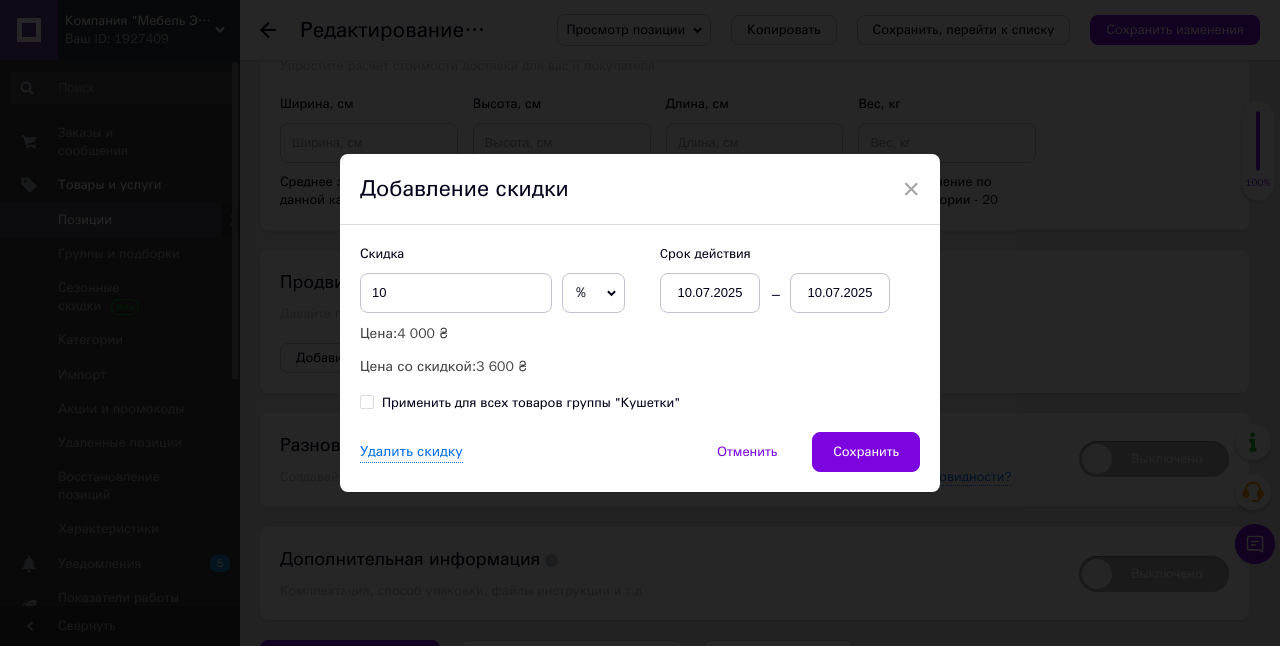 click on "10.07.2025" at bounding box center [840, 293] 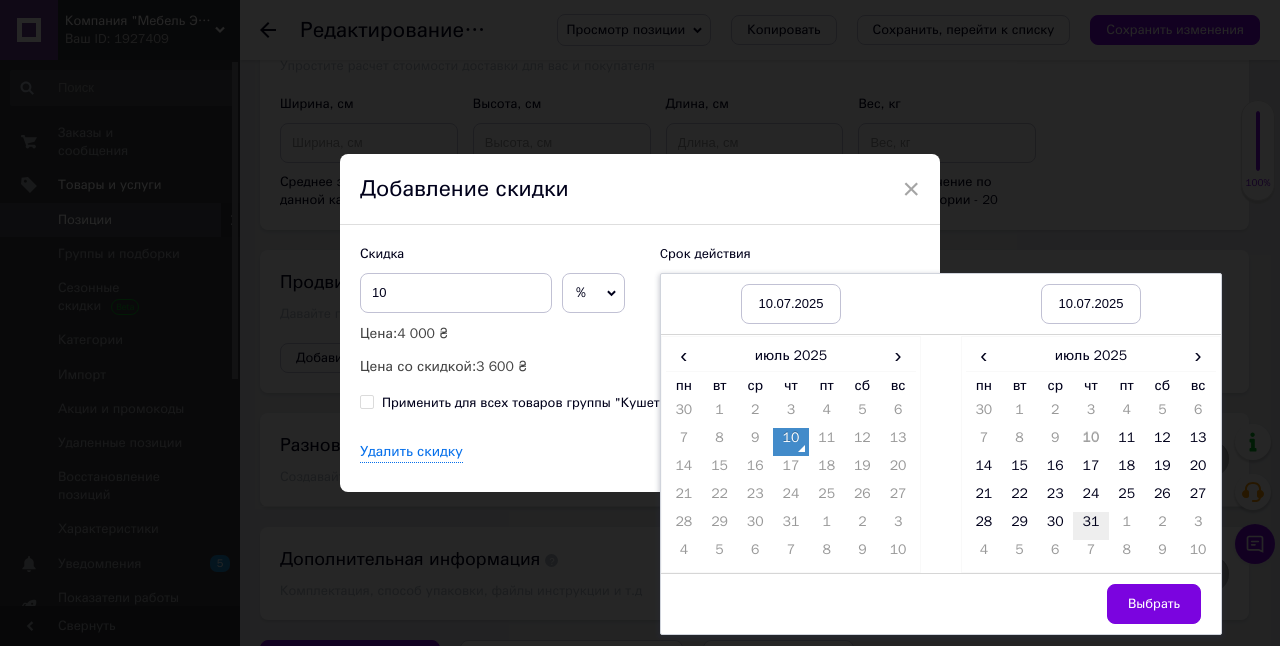 click on "31" at bounding box center [1091, 526] 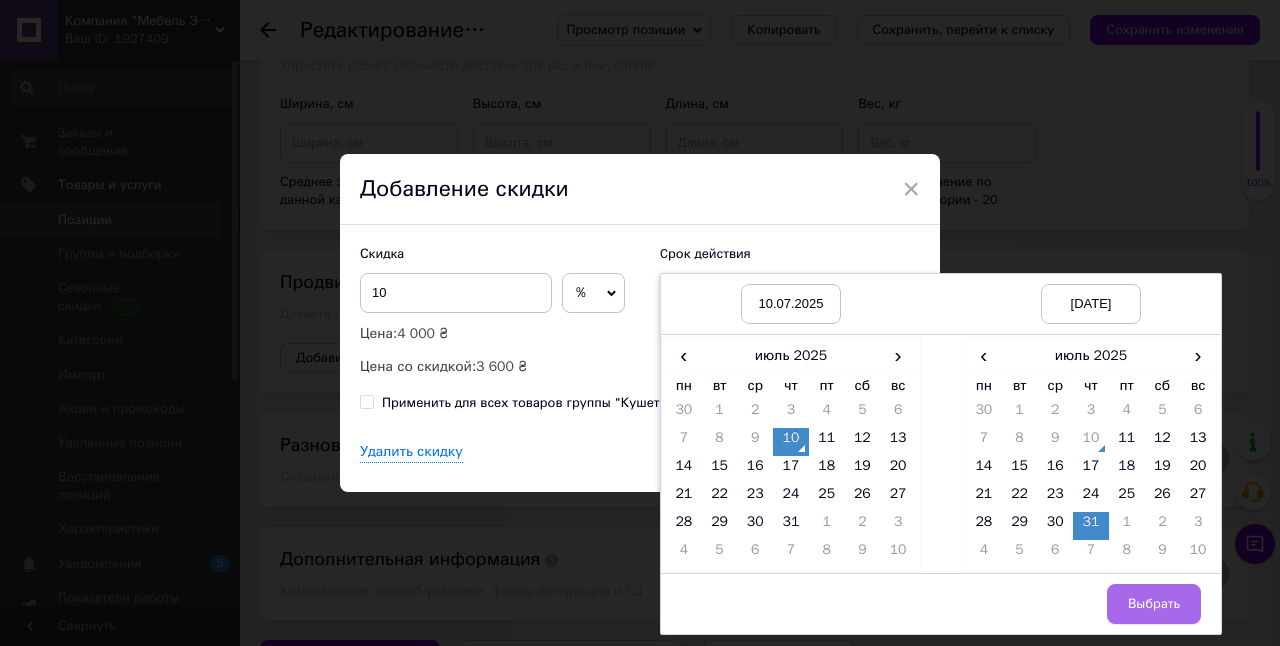 click on "Выбрать" at bounding box center (1154, 604) 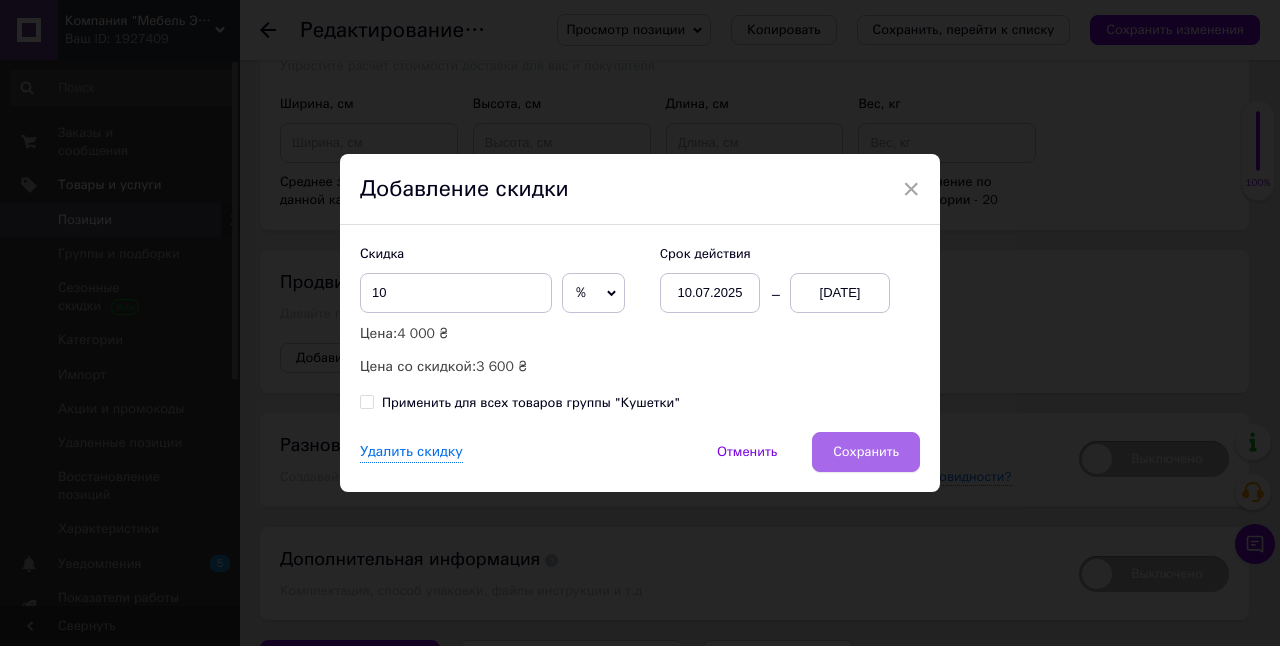 click on "Сохранить" at bounding box center (866, 452) 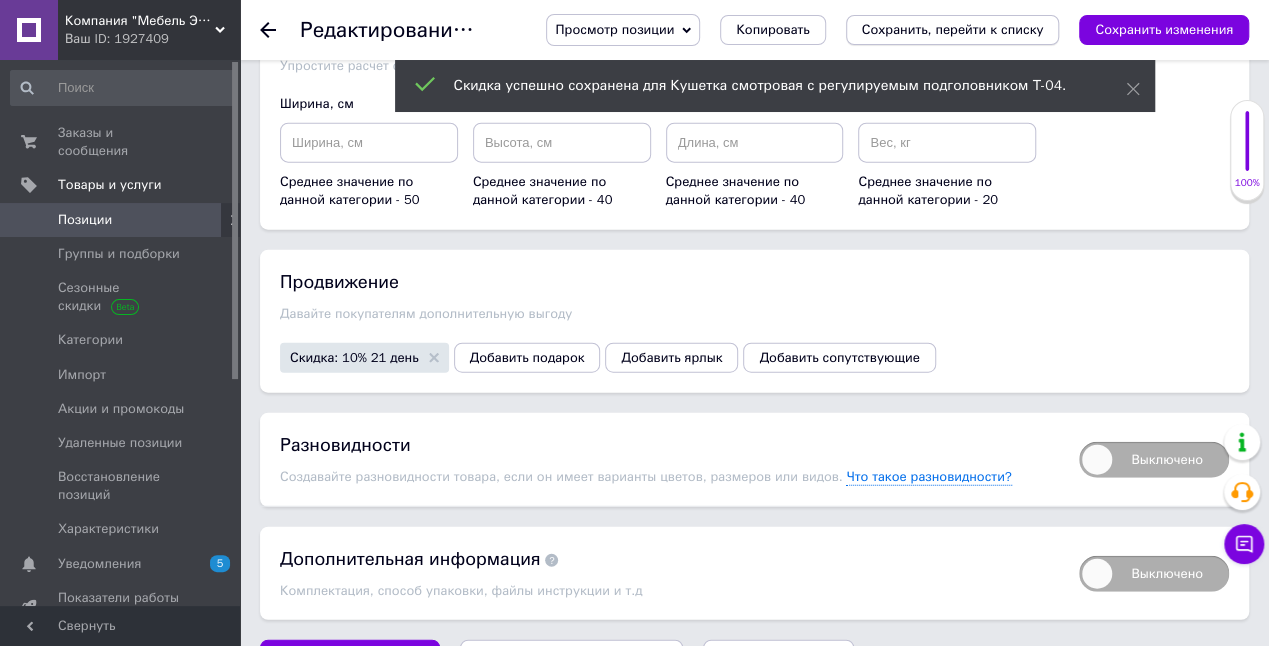 click on "Сохранить, перейти к списку" at bounding box center (953, 29) 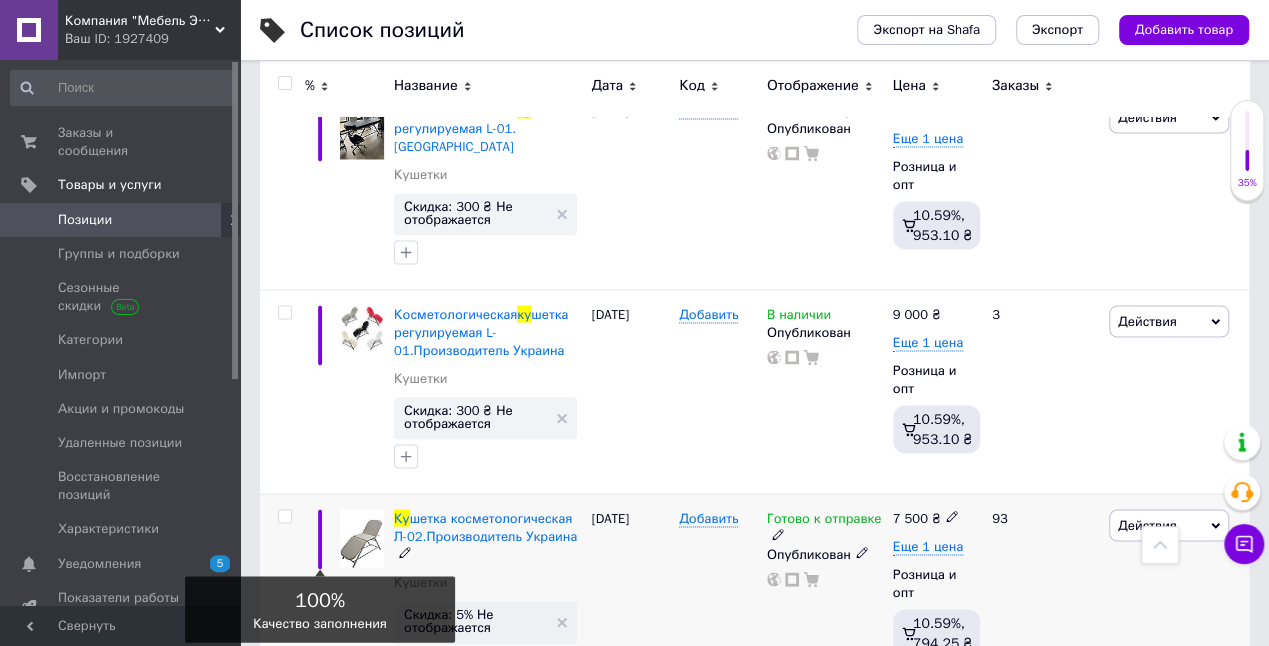 scroll, scrollTop: 1933, scrollLeft: 0, axis: vertical 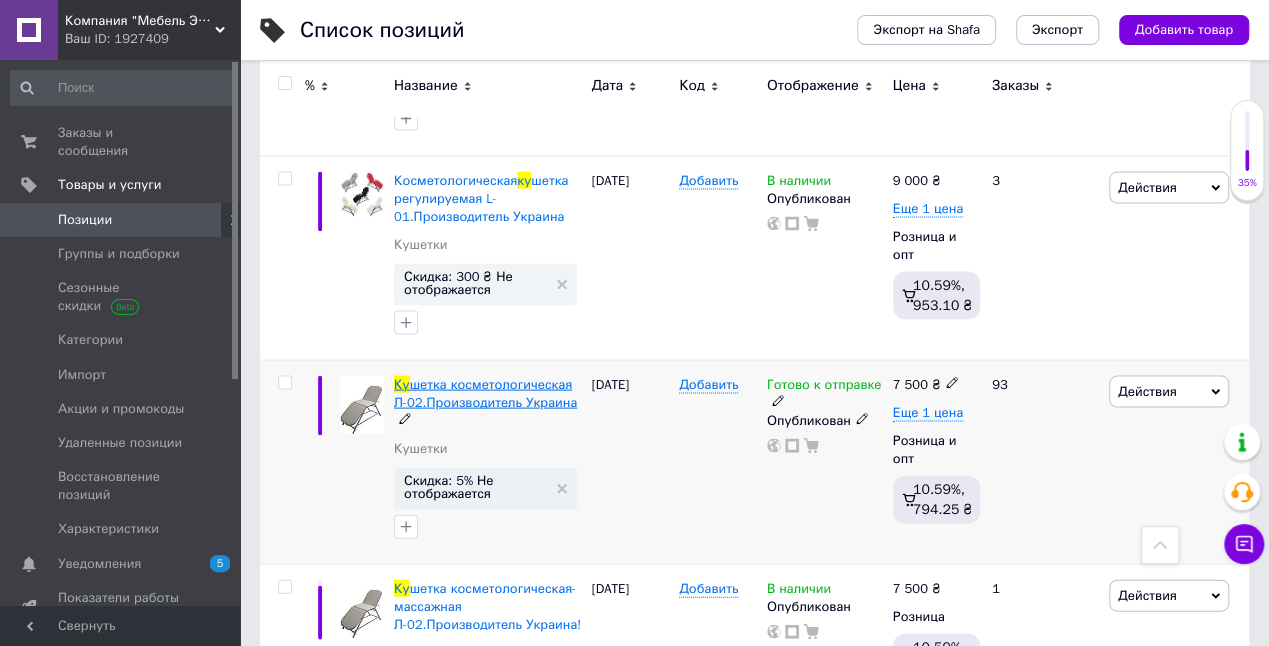 click on "шетка косметологическая  Л-02.Производитель Украина" at bounding box center (485, 393) 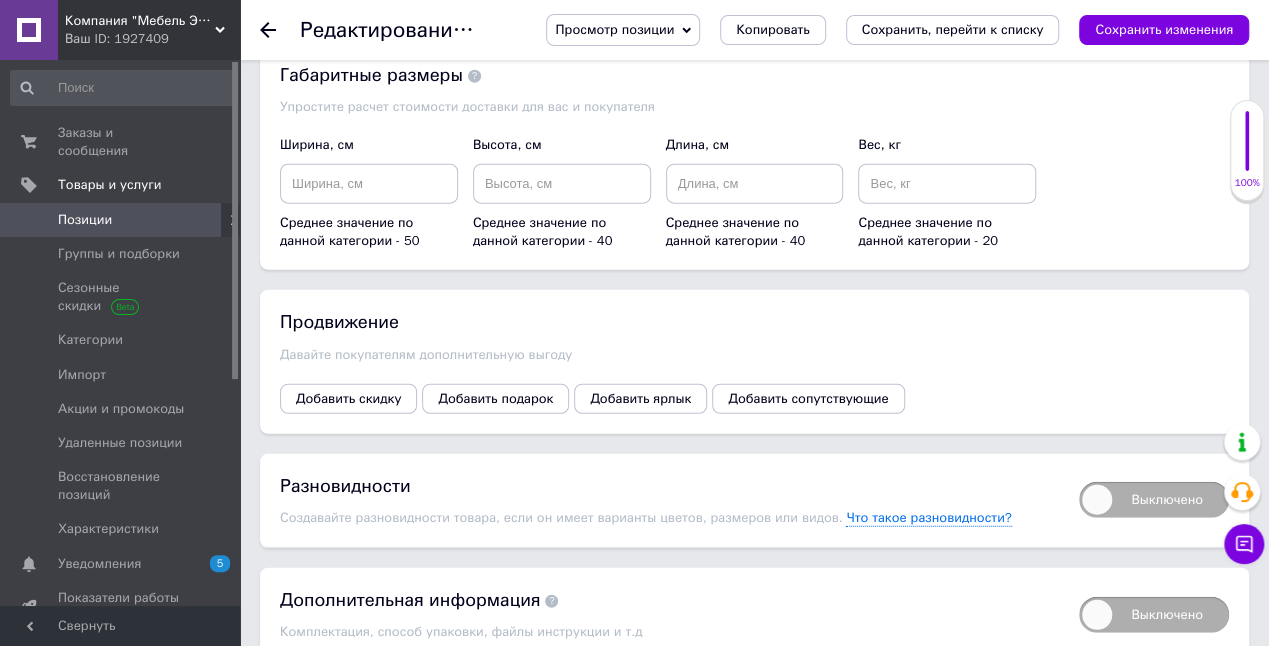 scroll, scrollTop: 2400, scrollLeft: 0, axis: vertical 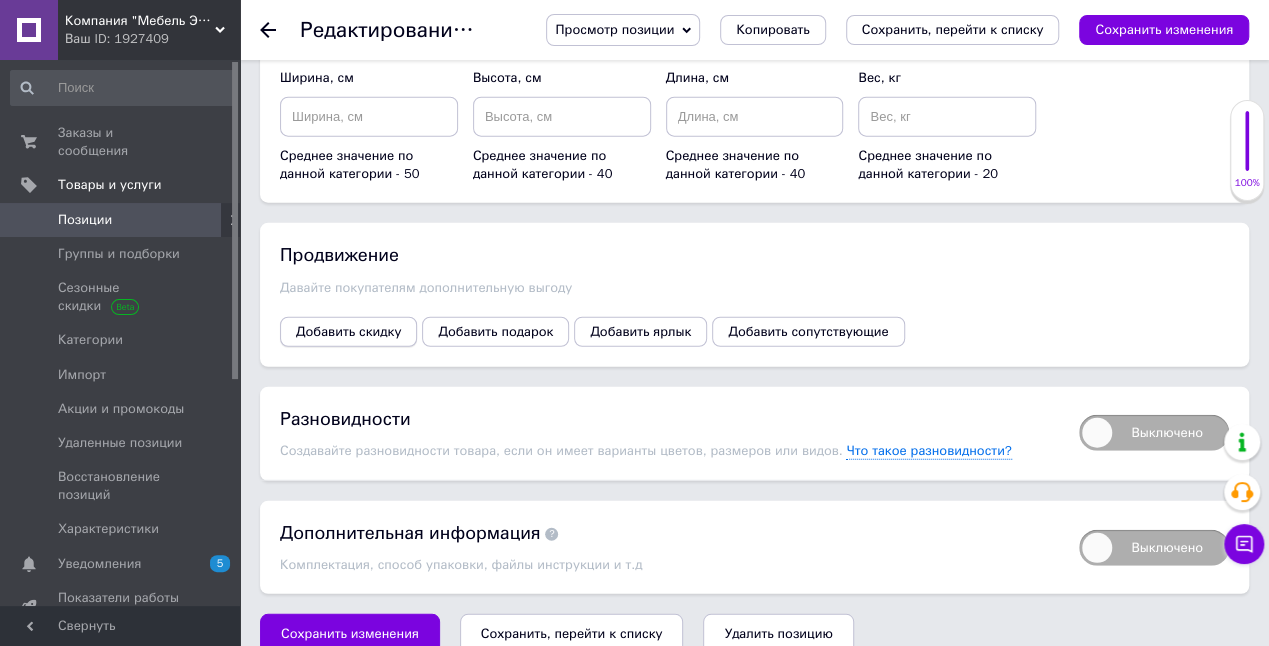 click on "Добавить скидку" at bounding box center (348, 332) 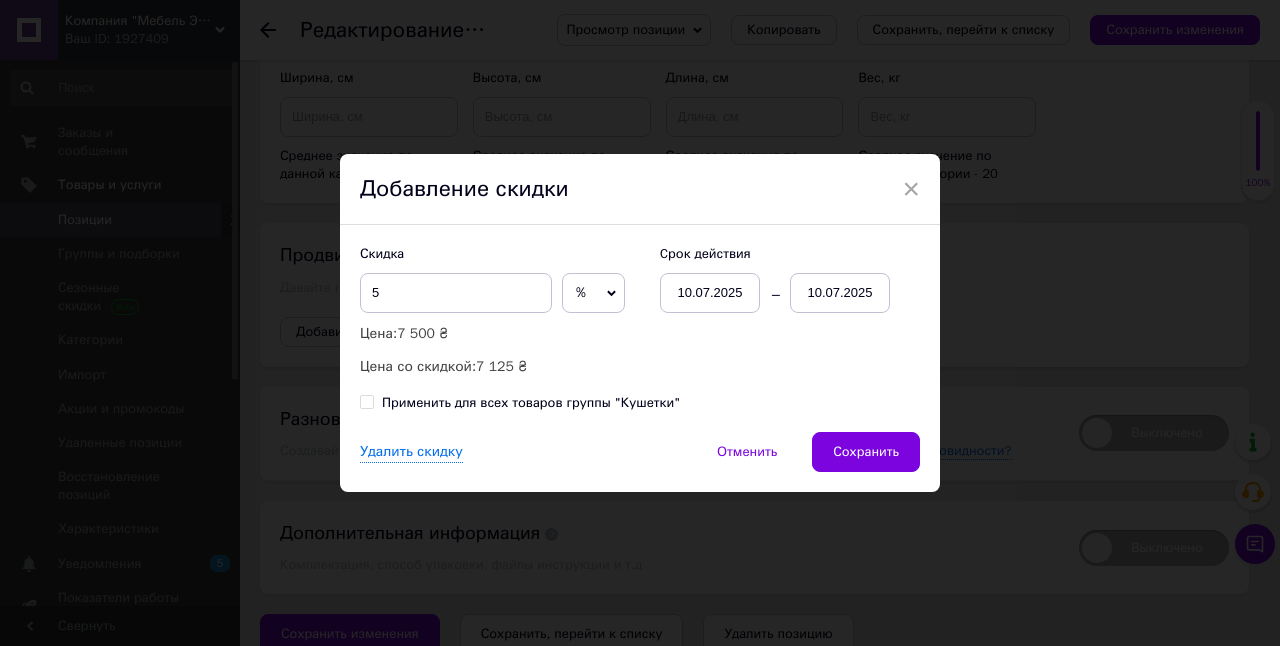 click on "10.07.2025" at bounding box center (840, 293) 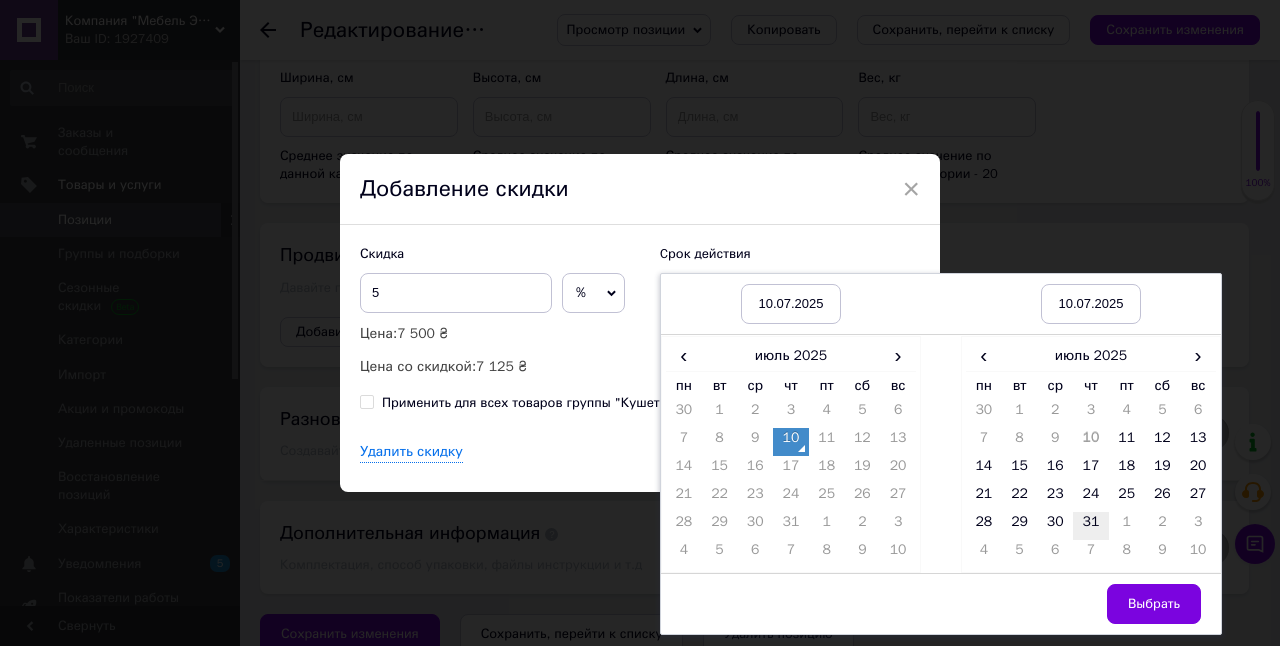 click on "31" at bounding box center (1091, 526) 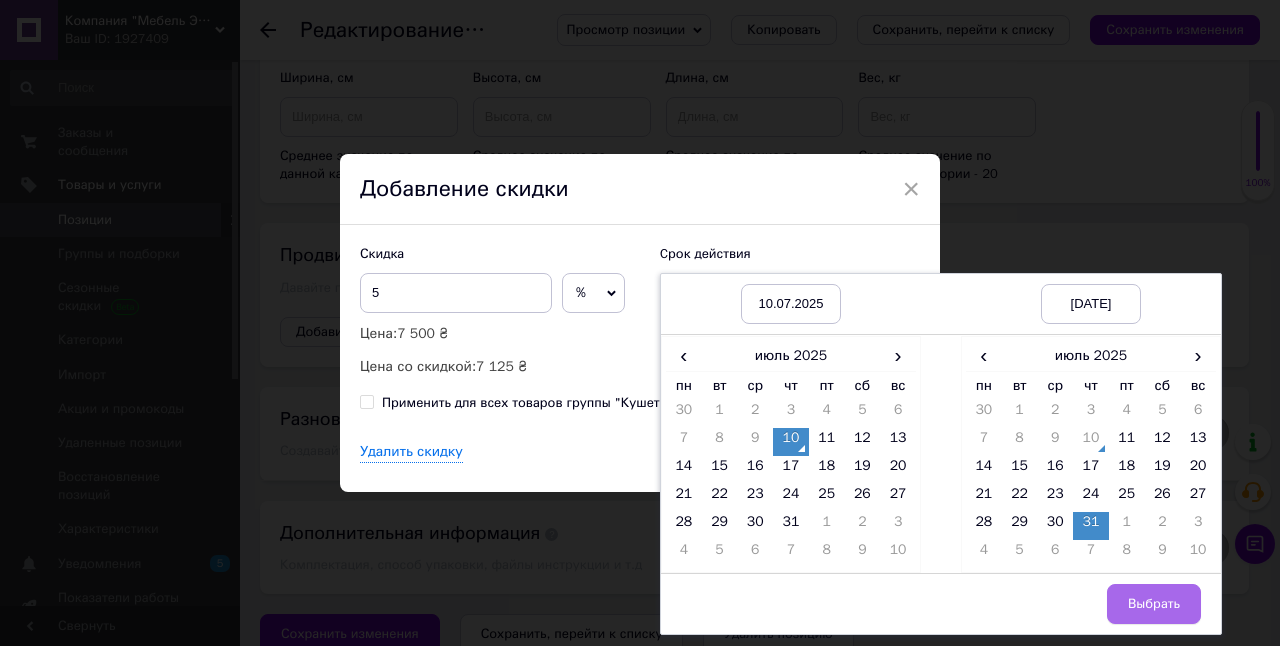 click on "Выбрать" at bounding box center (1154, 604) 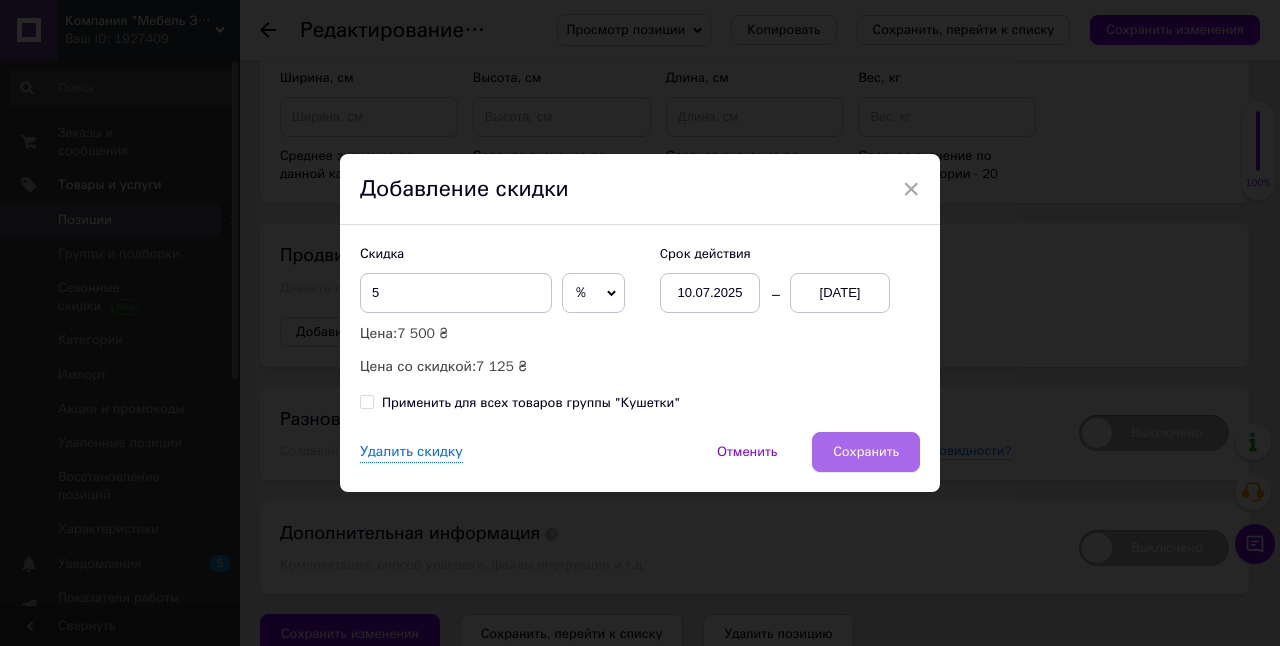 click on "Сохранить" at bounding box center [866, 452] 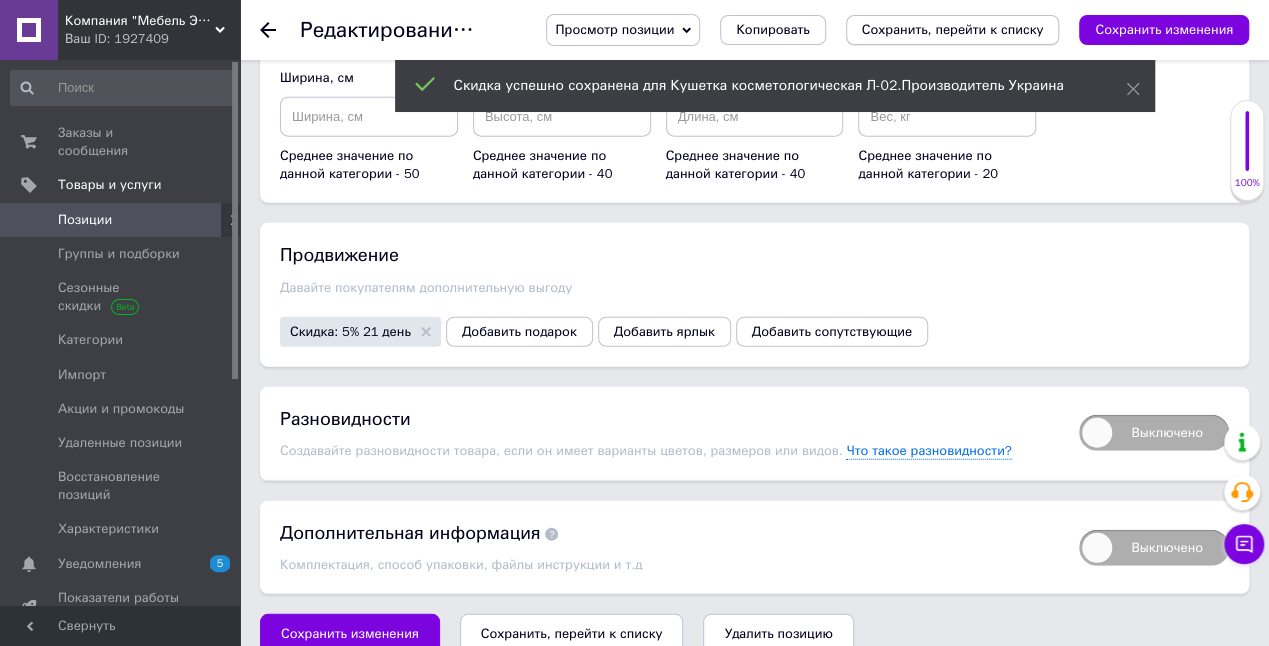 click on "Сохранить, перейти к списку" at bounding box center [953, 29] 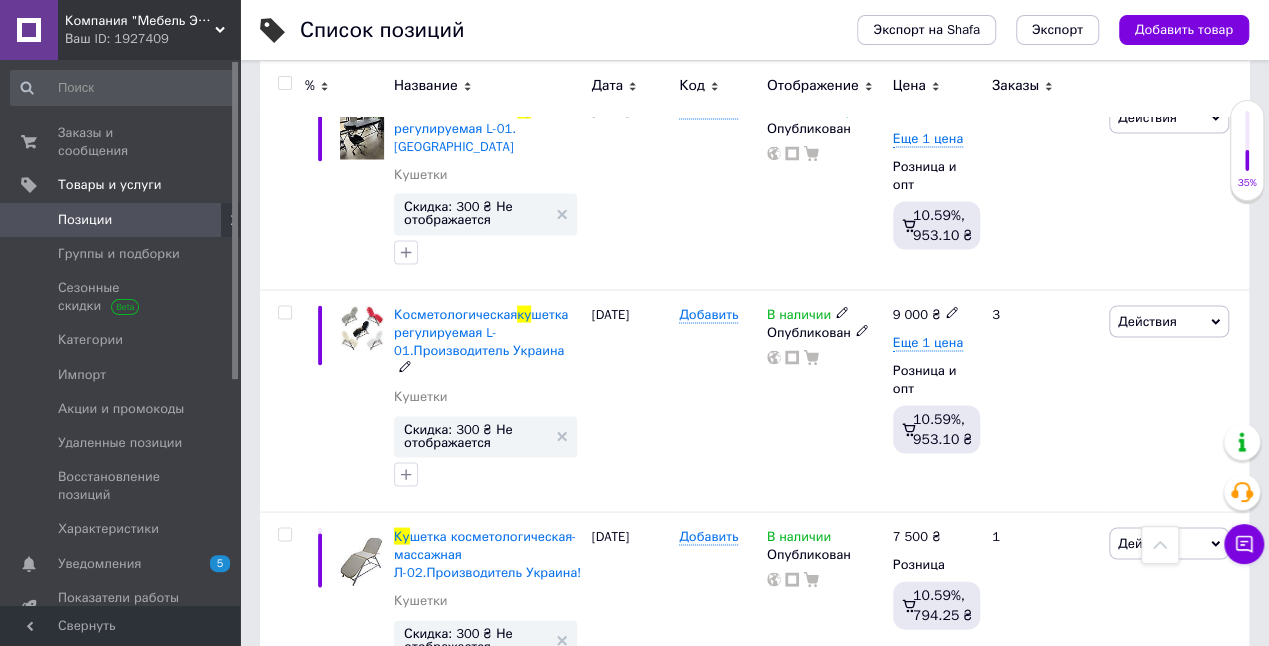 scroll, scrollTop: 2000, scrollLeft: 0, axis: vertical 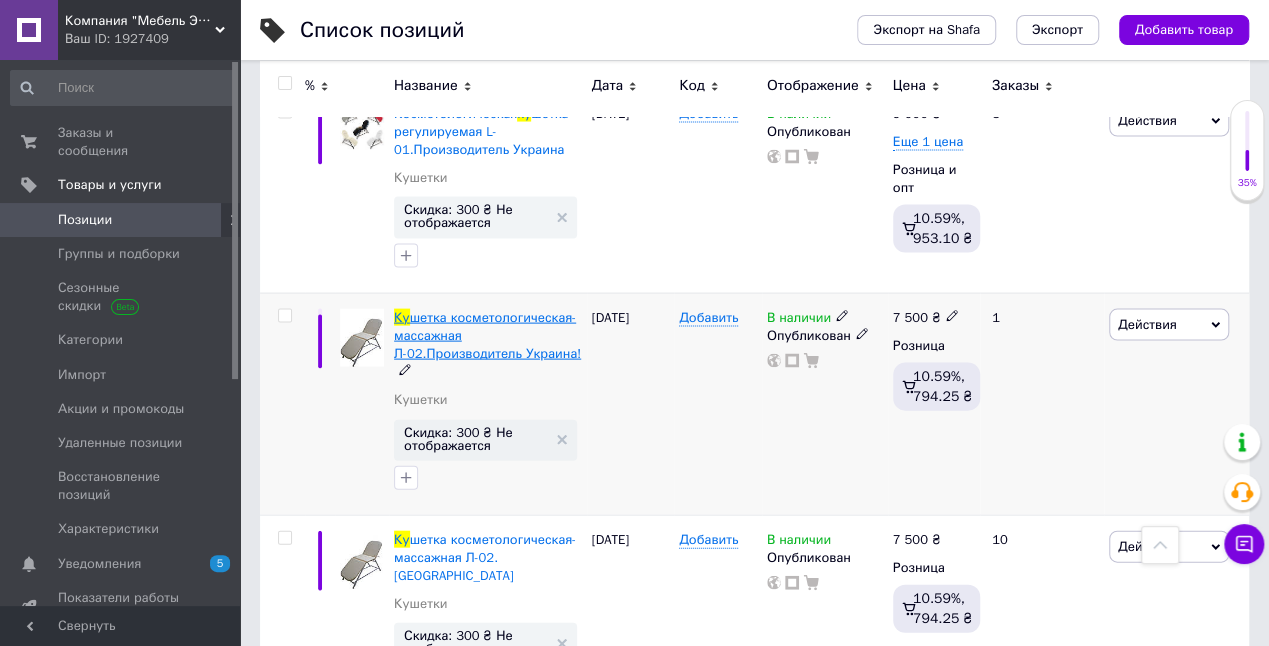 click on "шетка  косметологическая-массажная   Л-02.Производитель Украина!" at bounding box center (487, 335) 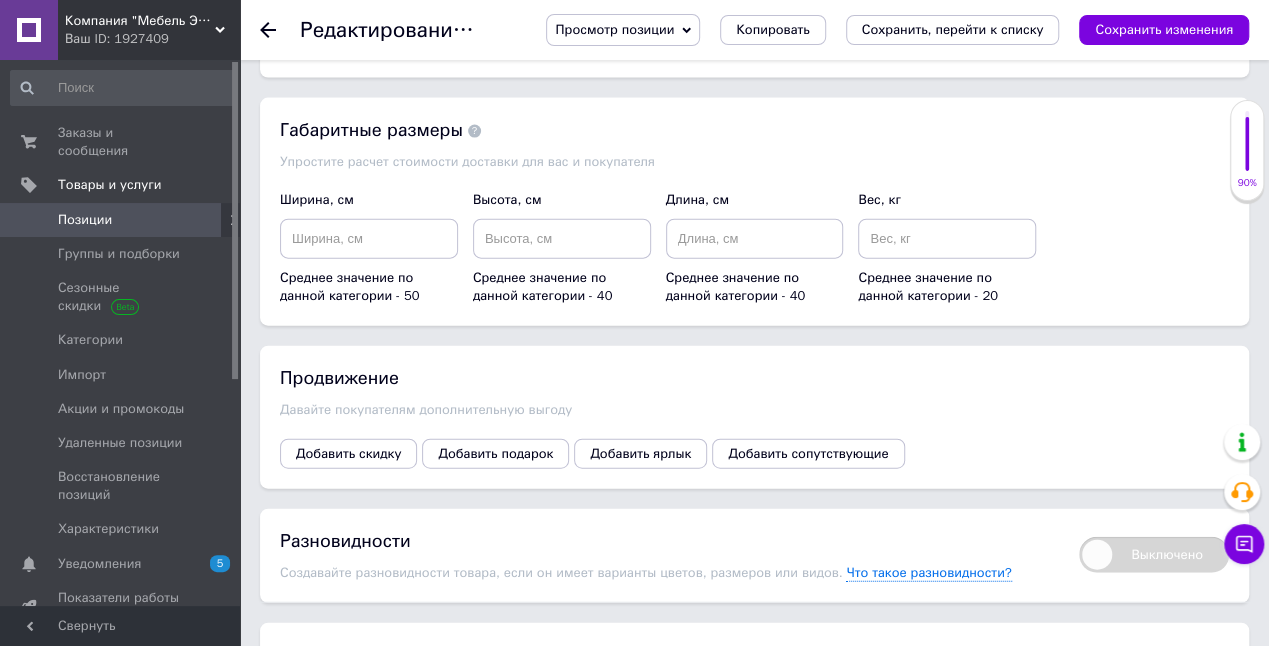 scroll, scrollTop: 2266, scrollLeft: 0, axis: vertical 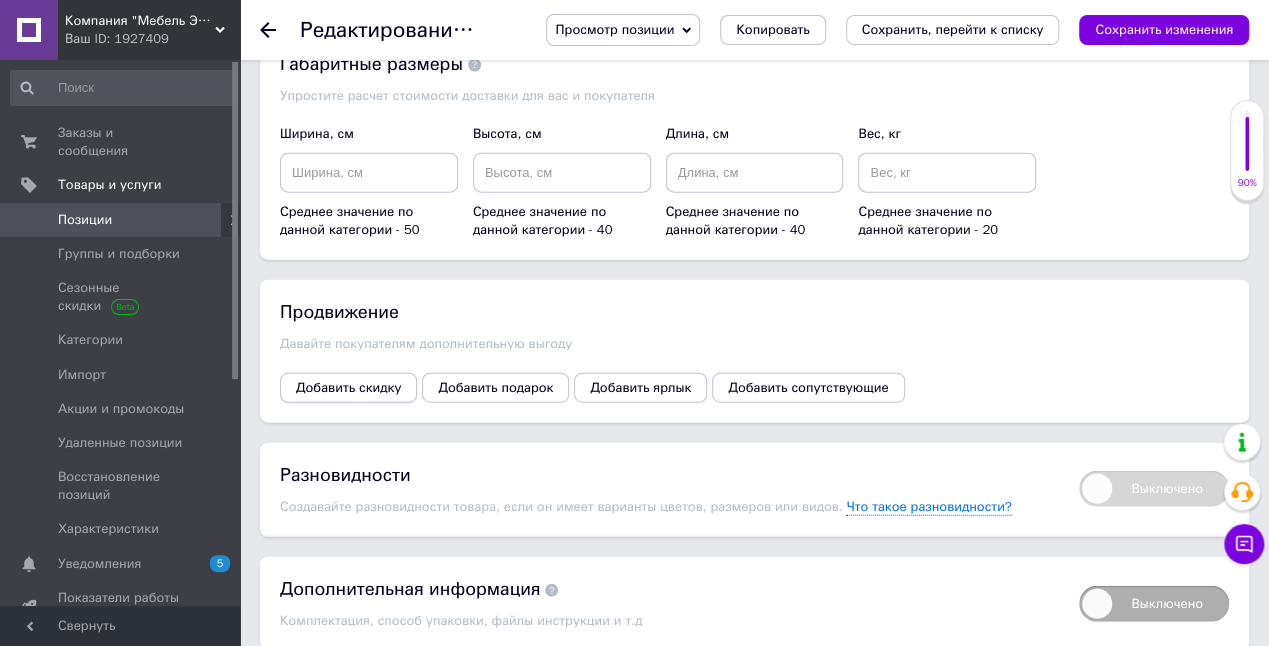 click on "Добавить скидку" at bounding box center [348, 388] 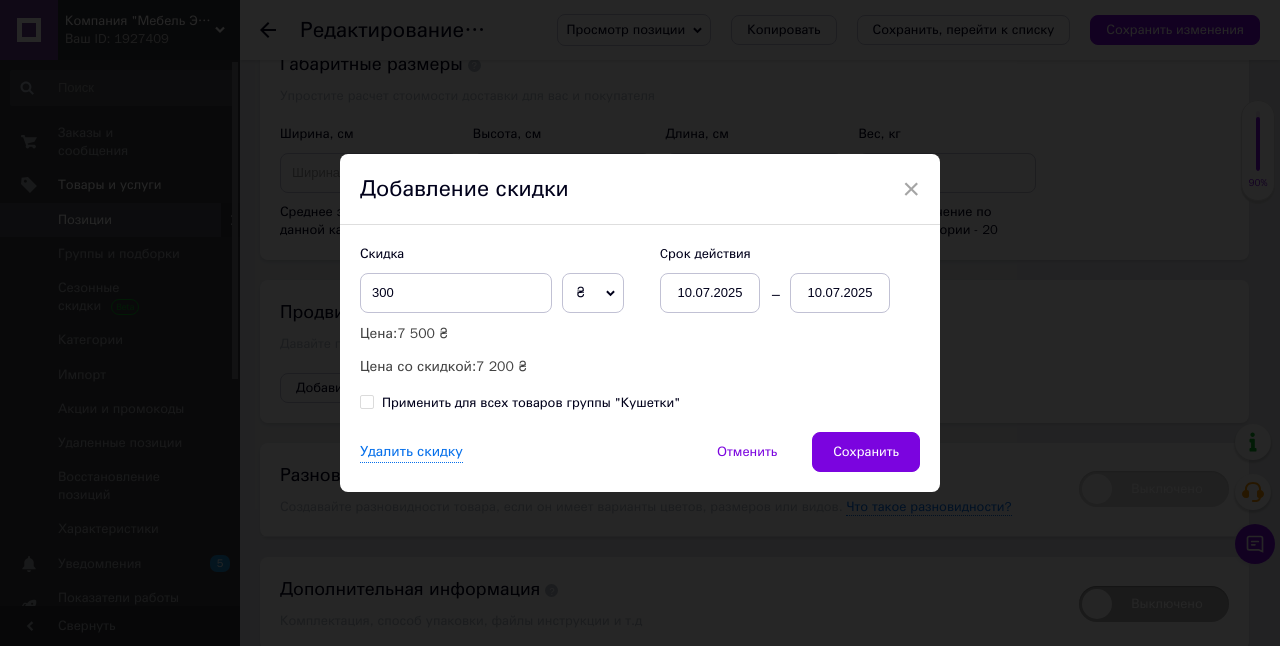 click 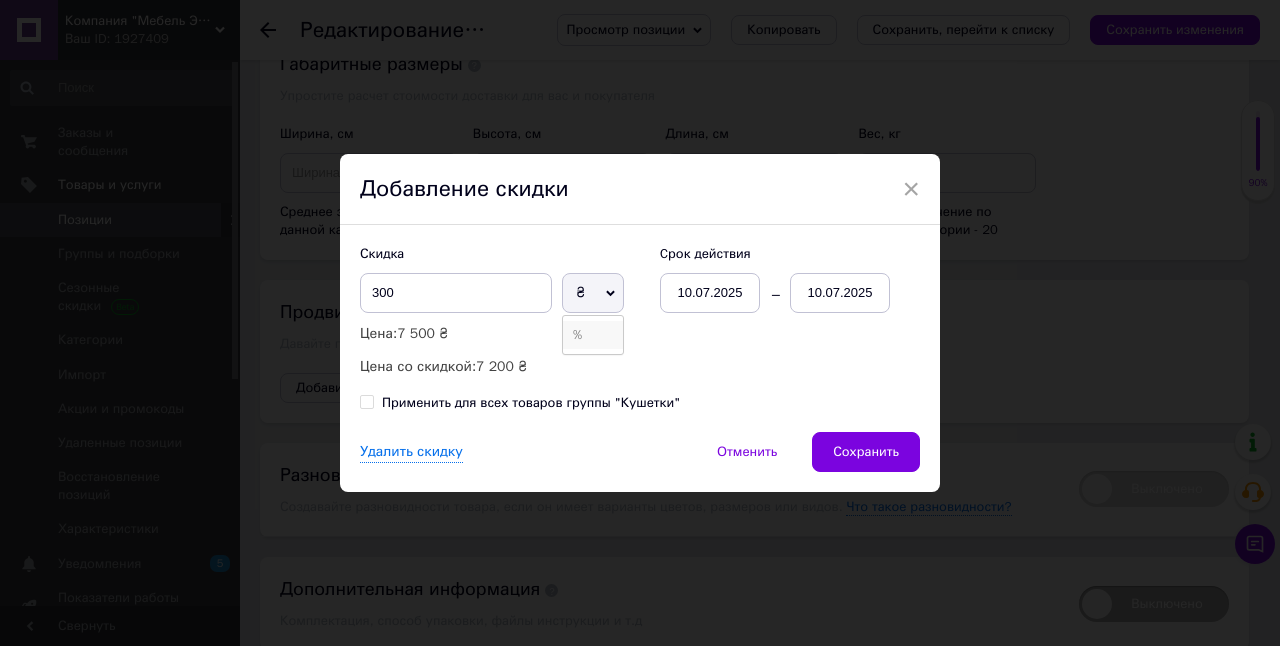 click on "%" at bounding box center (593, 335) 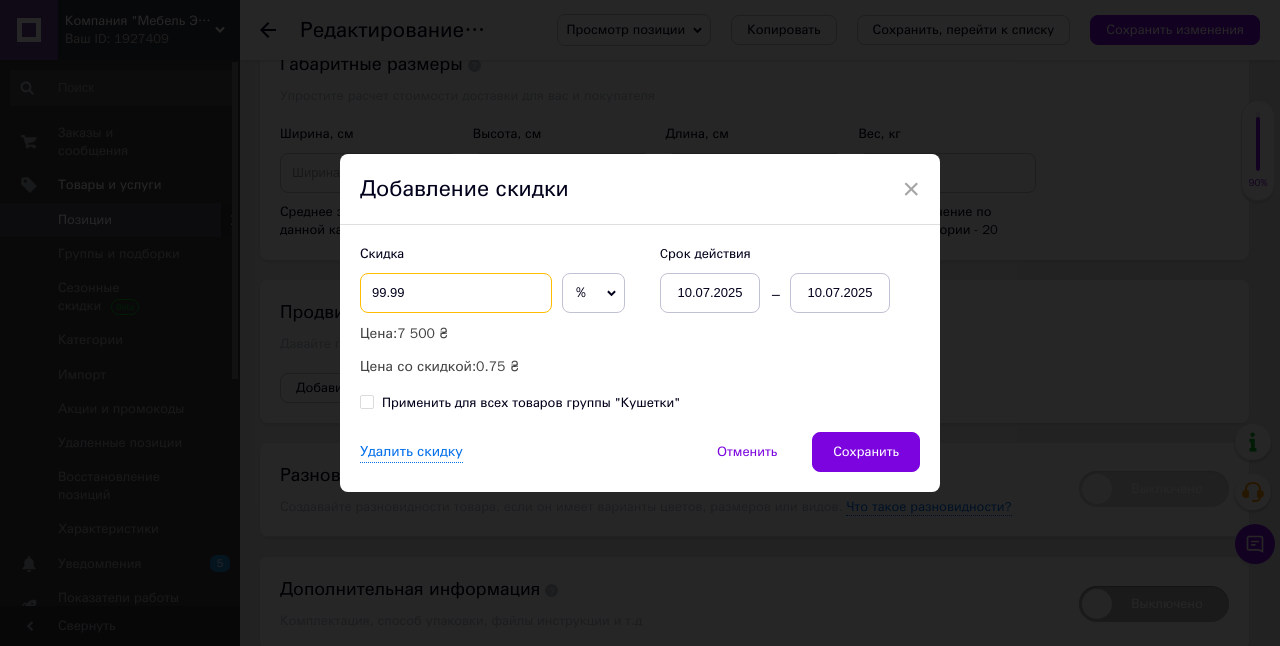 click on "99.99" at bounding box center (456, 293) 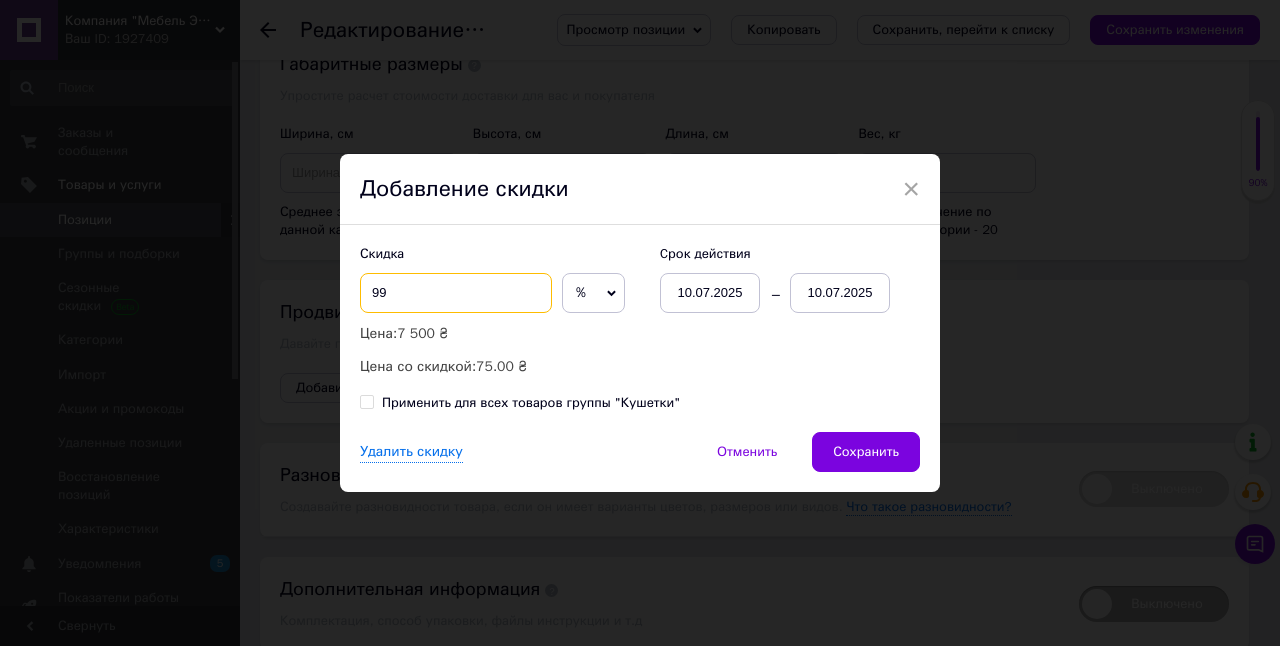type on "9" 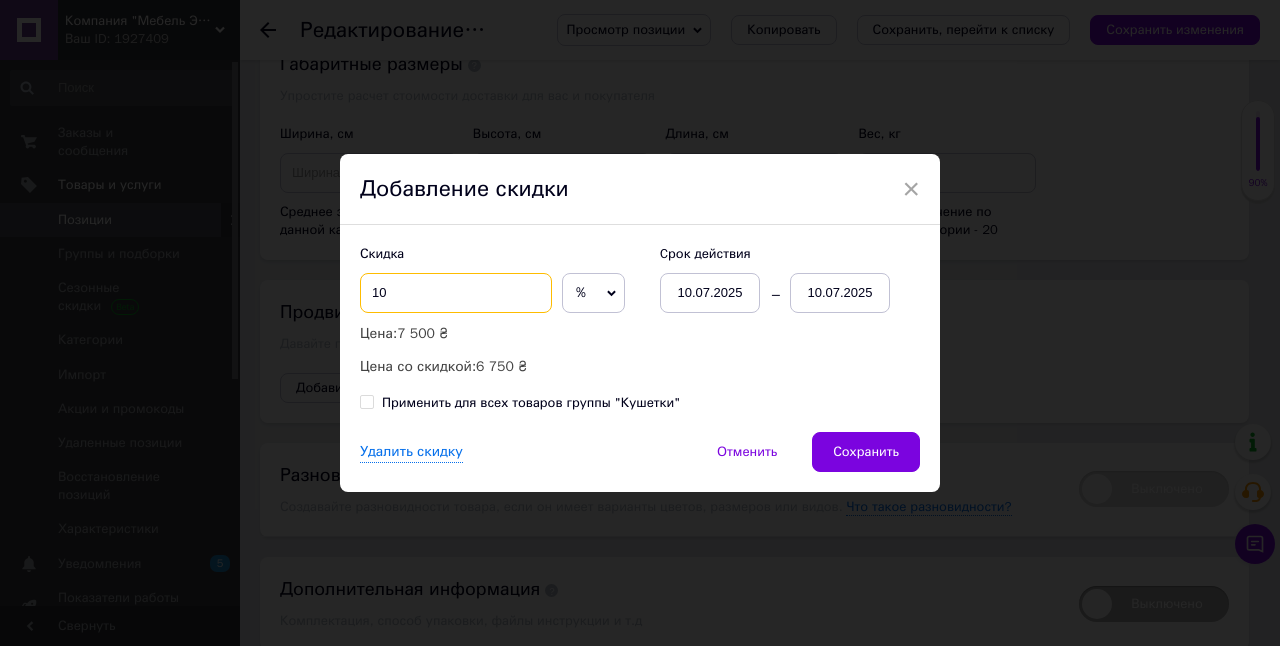 type on "10" 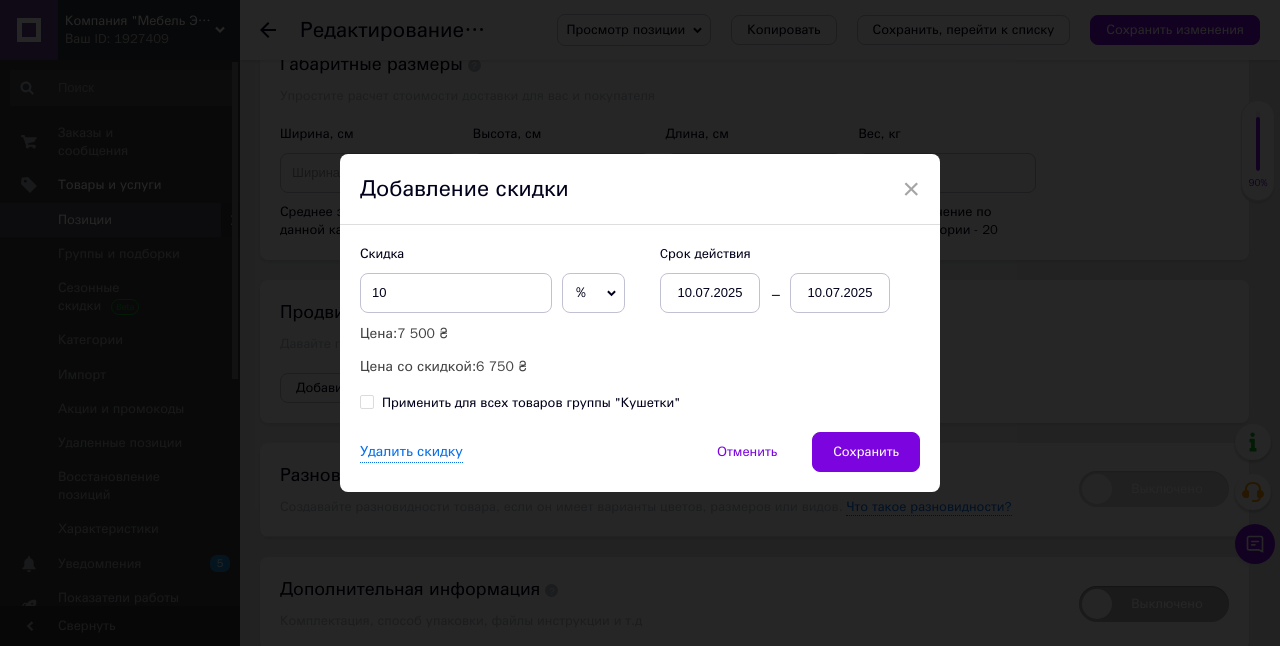 click on "10.07.2025" at bounding box center [840, 293] 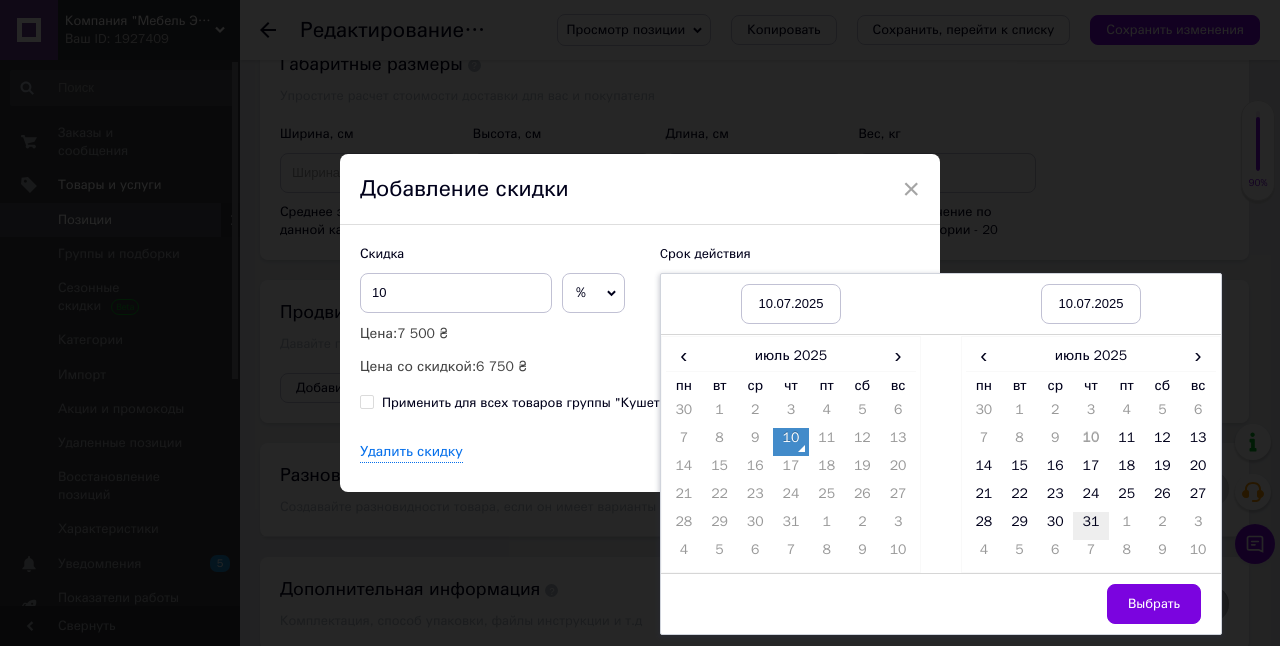 click on "31" at bounding box center [1091, 526] 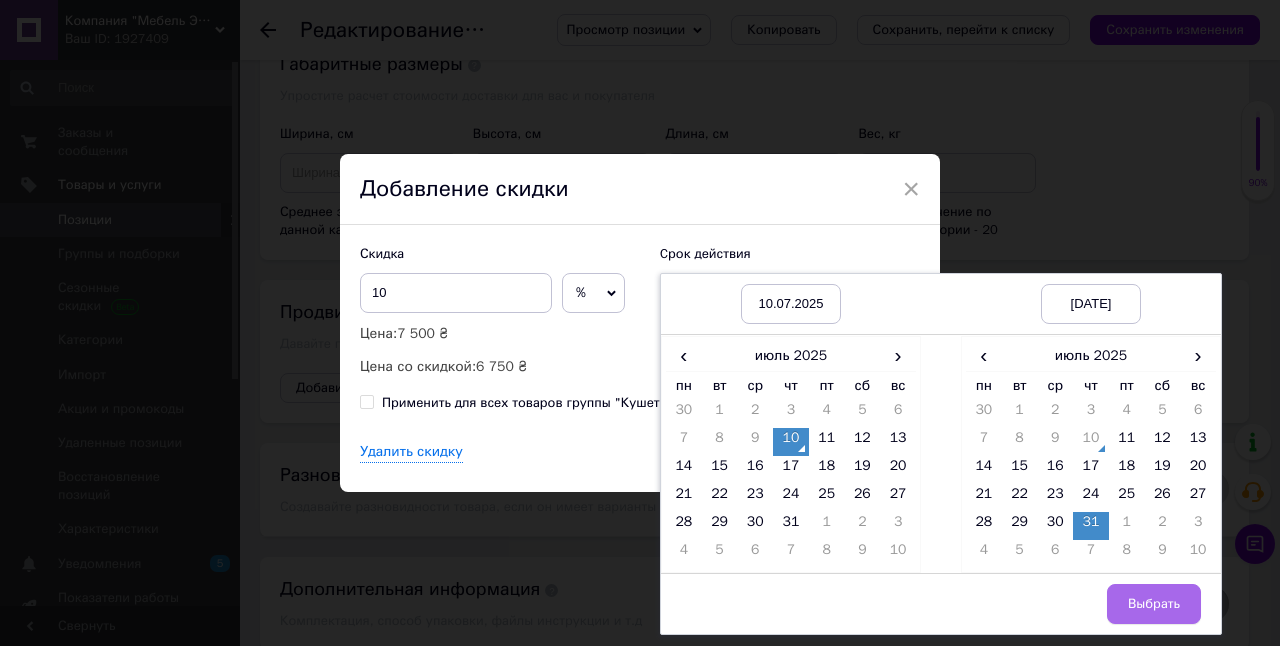 click on "Выбрать" at bounding box center [1154, 604] 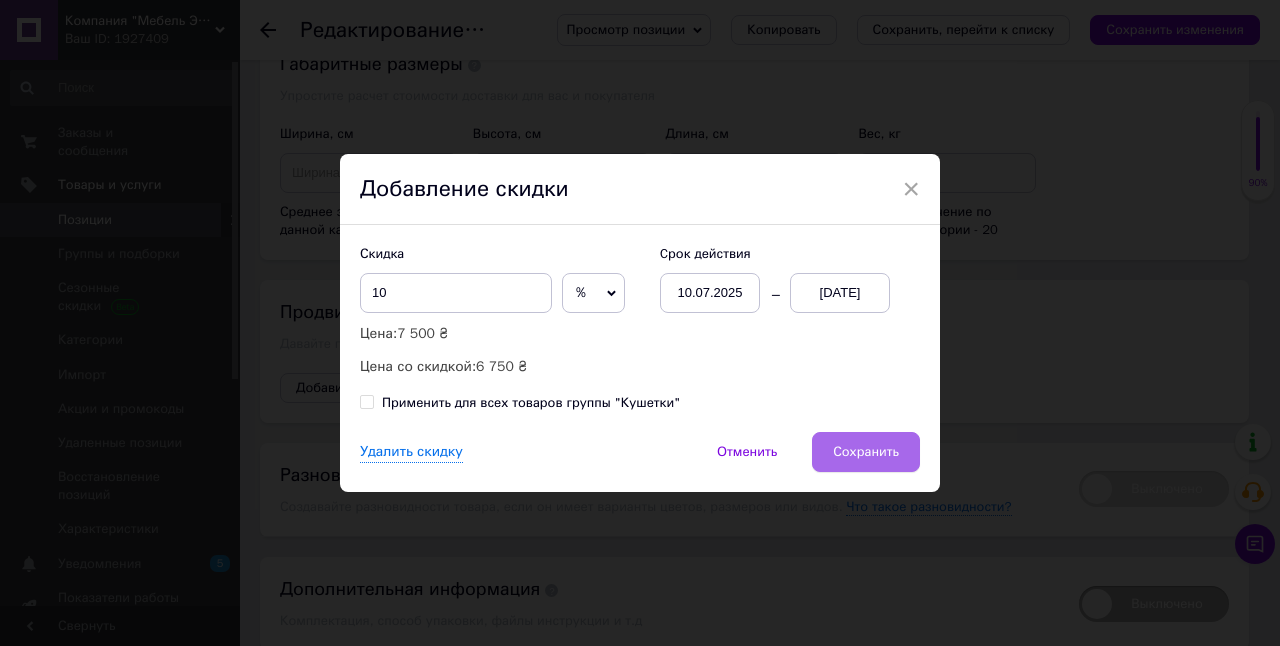 click on "Сохранить" at bounding box center (866, 452) 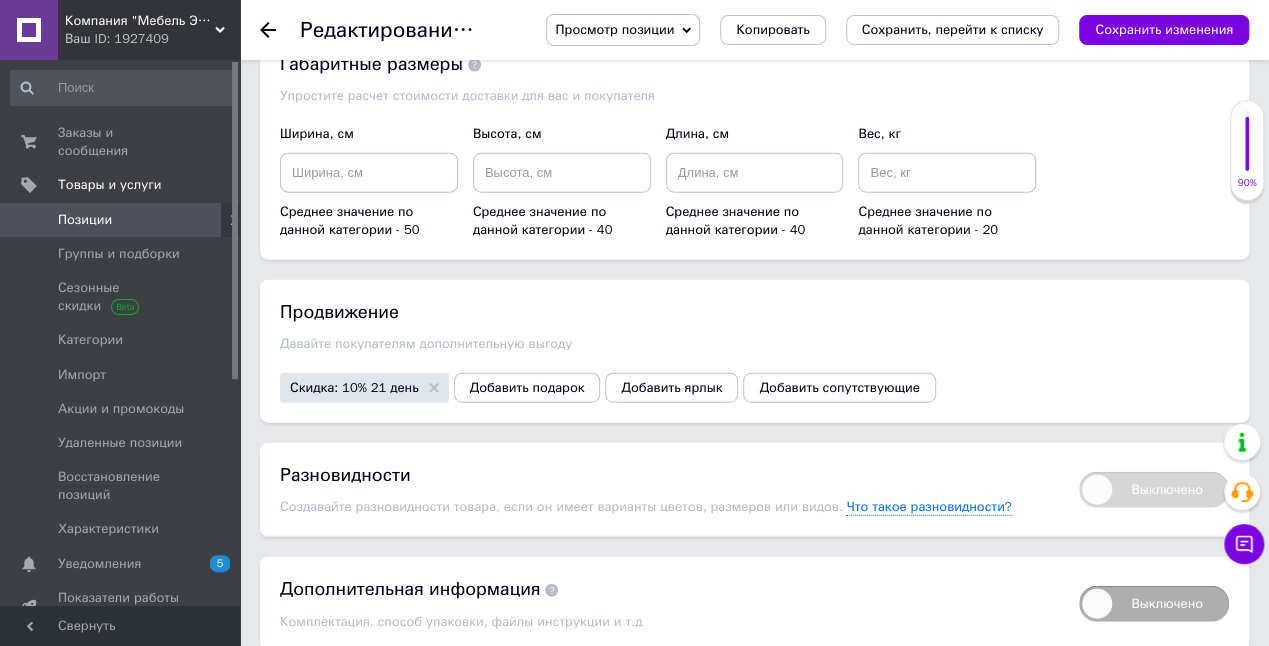 scroll, scrollTop: 2000, scrollLeft: 0, axis: vertical 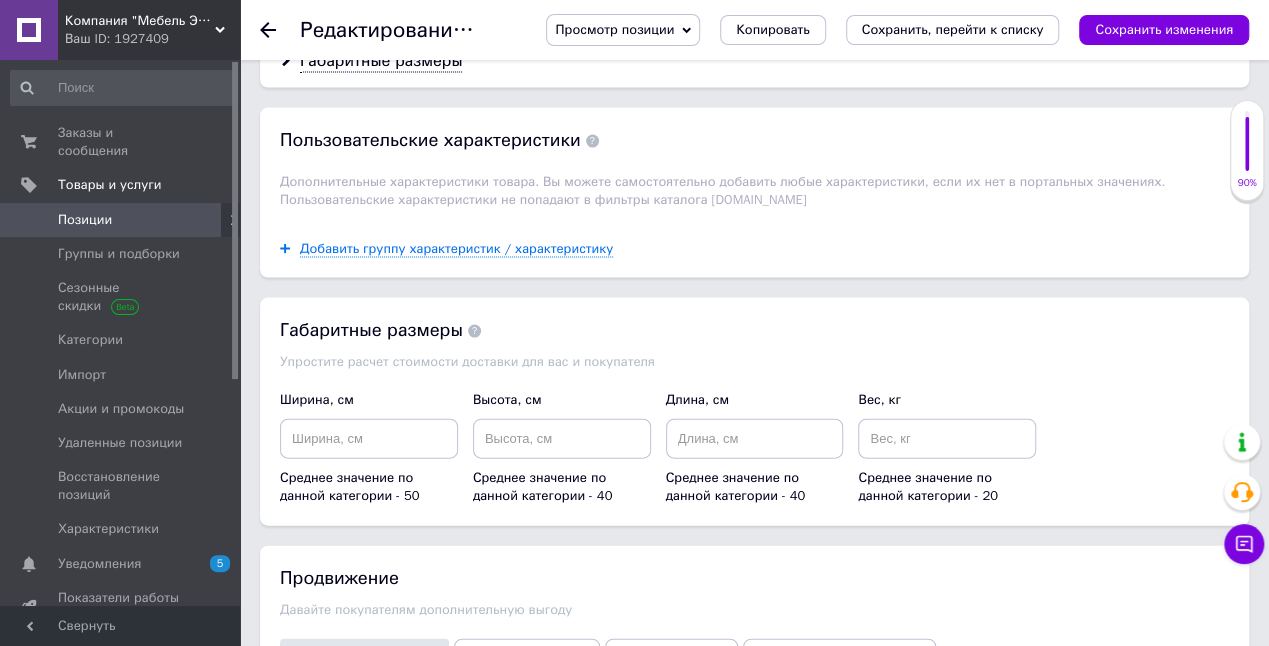 click on "Сохранить, перейти к списку" at bounding box center (953, 29) 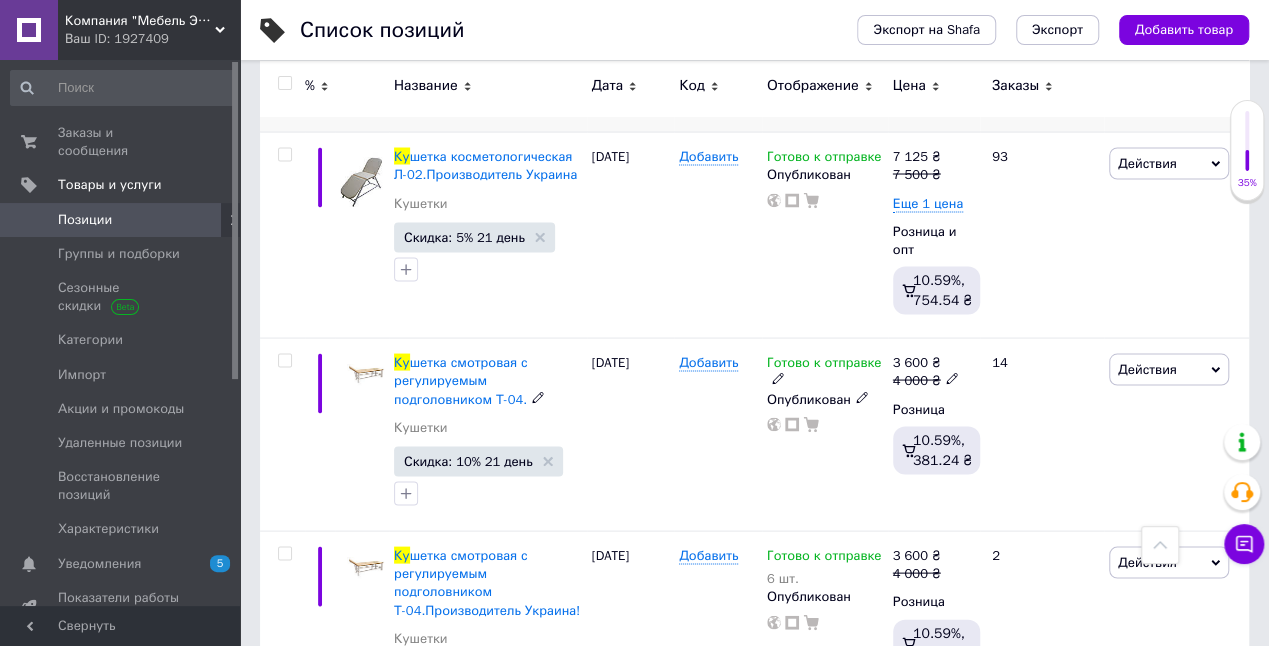 scroll, scrollTop: 5466, scrollLeft: 0, axis: vertical 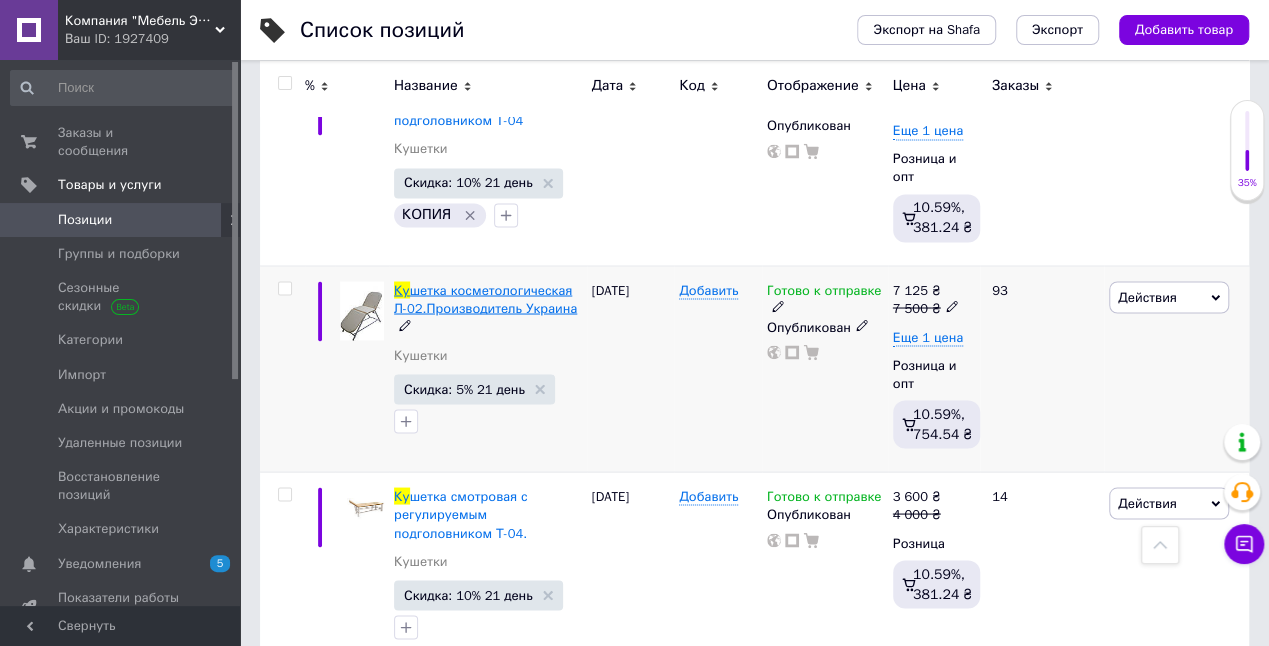 click on "шетка косметологическая  Л-02.Производитель Украина" at bounding box center [485, 298] 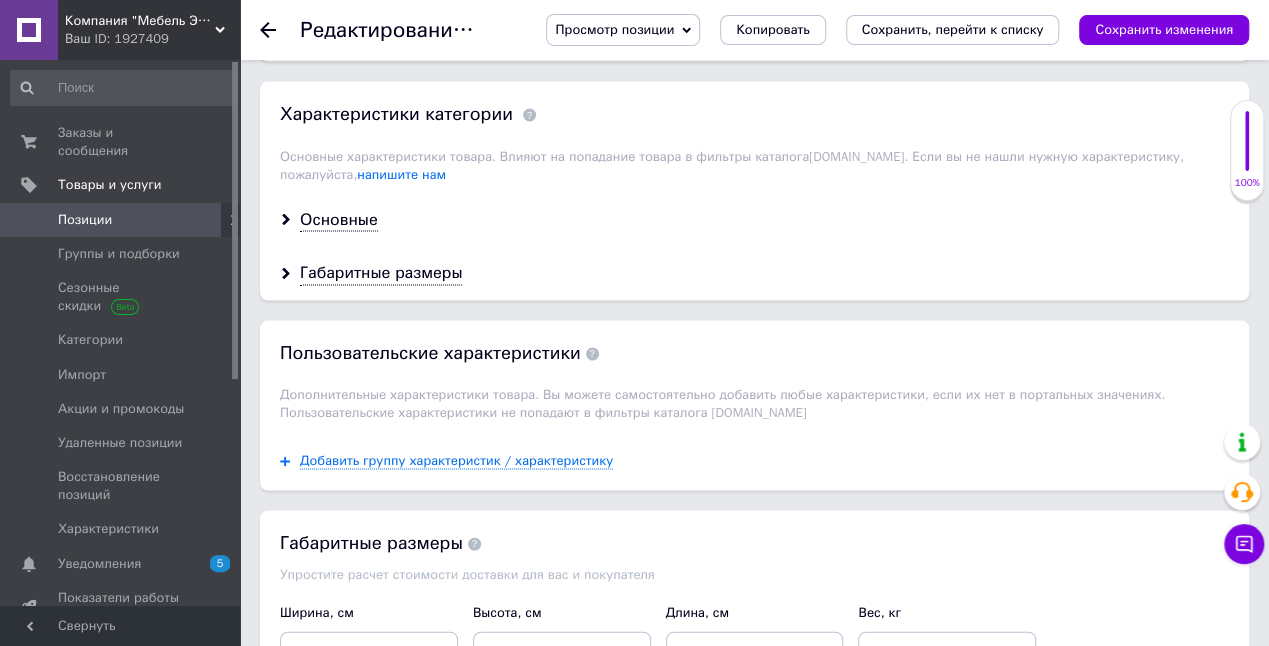 scroll, scrollTop: 2266, scrollLeft: 0, axis: vertical 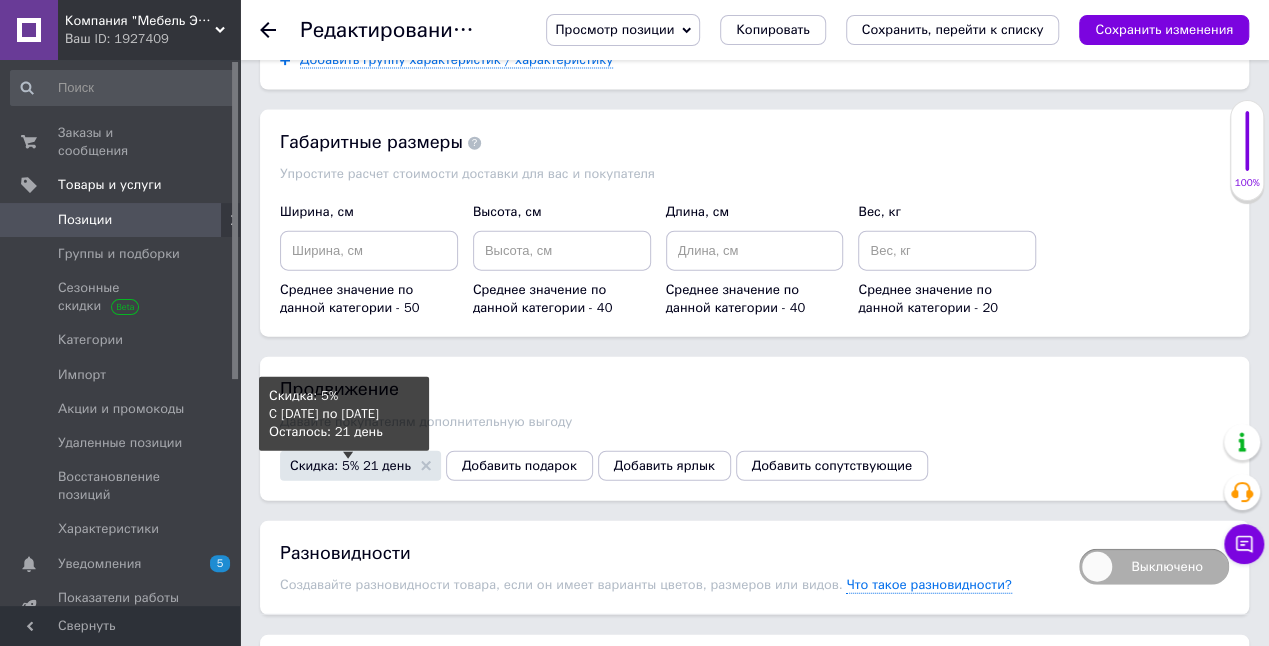 click on "Скидка: 5% 21 день" at bounding box center (350, 465) 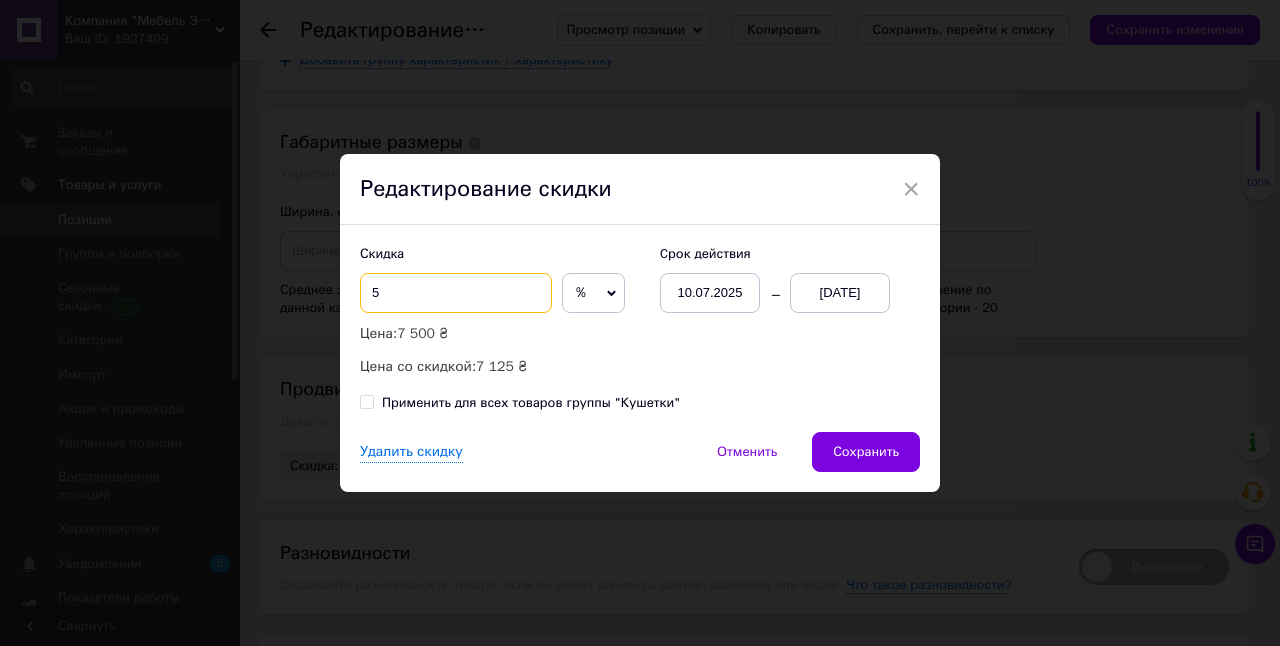 click on "5" at bounding box center [456, 293] 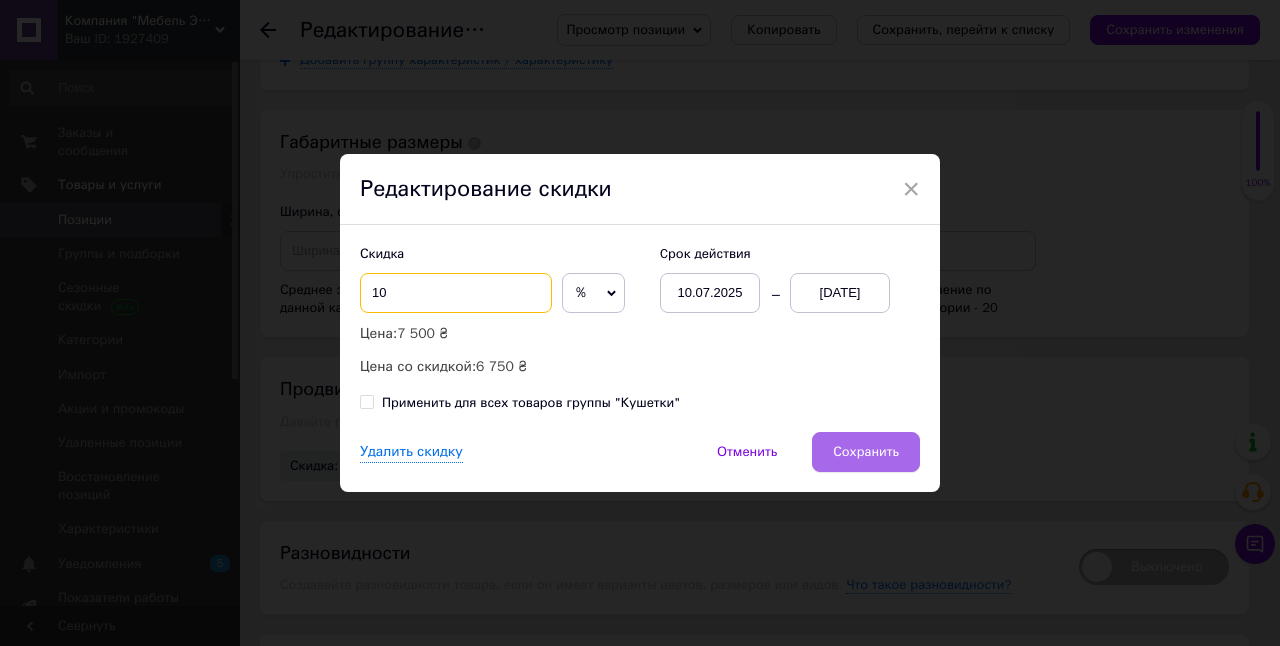 type on "10" 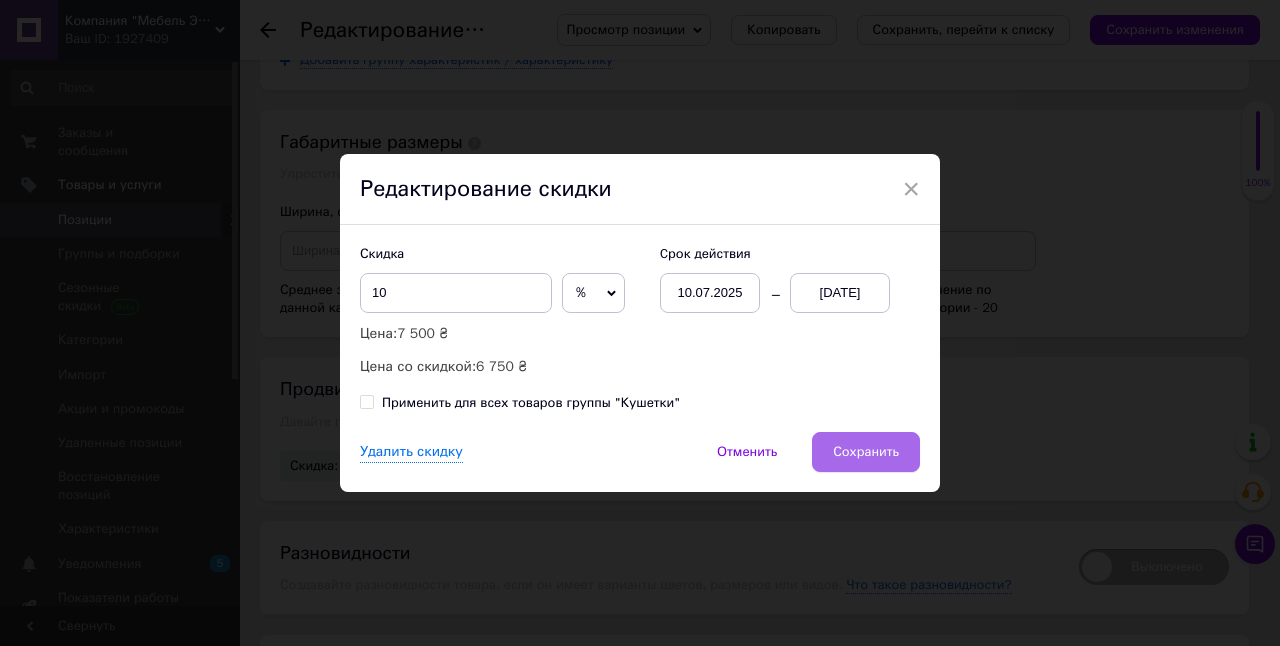 click on "Сохранить" at bounding box center [866, 452] 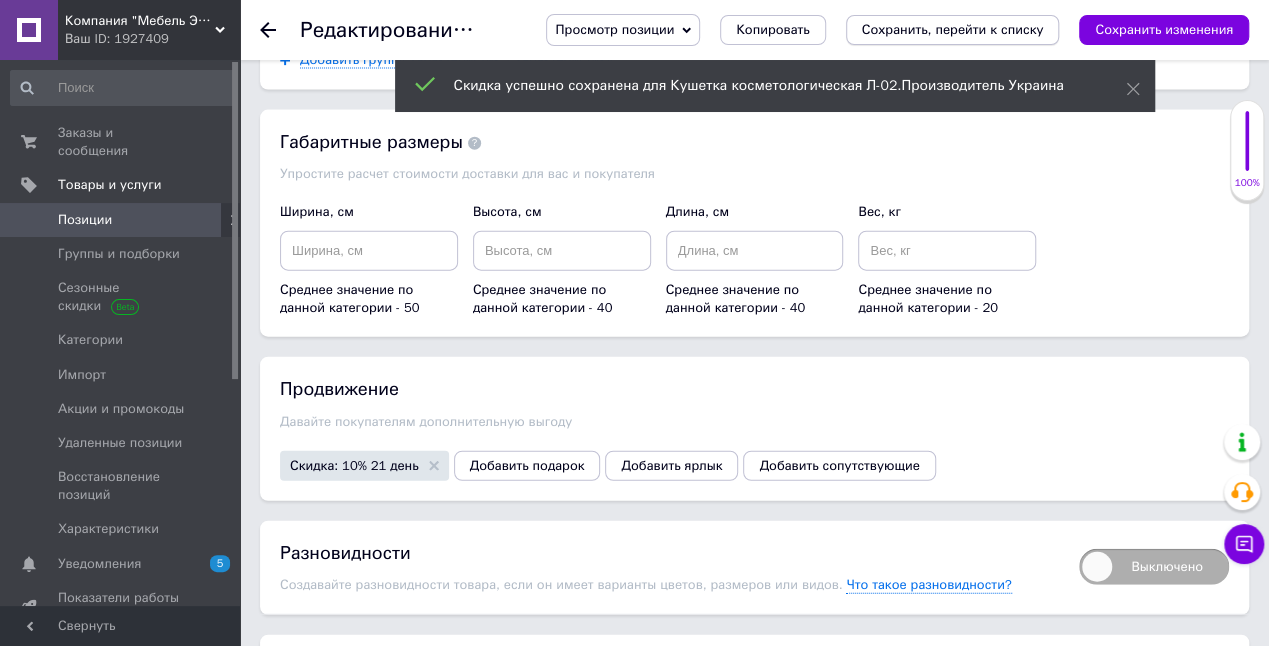 click on "Сохранить, перейти к списку" at bounding box center (953, 30) 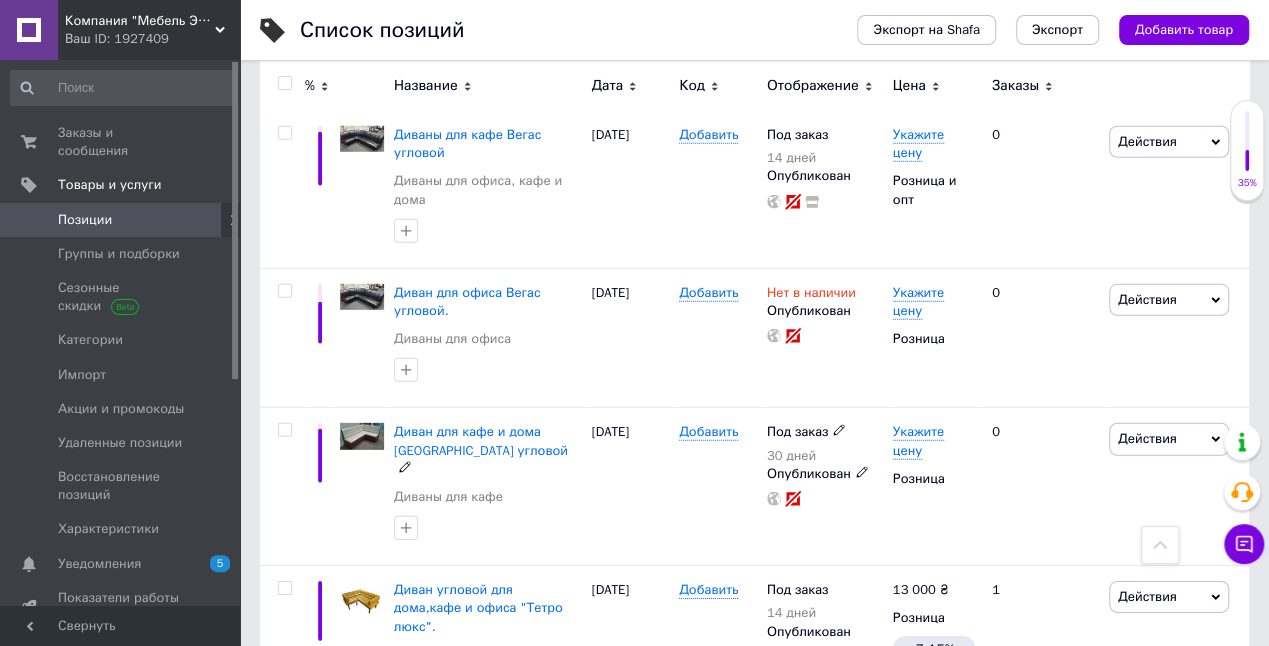scroll, scrollTop: 6812, scrollLeft: 0, axis: vertical 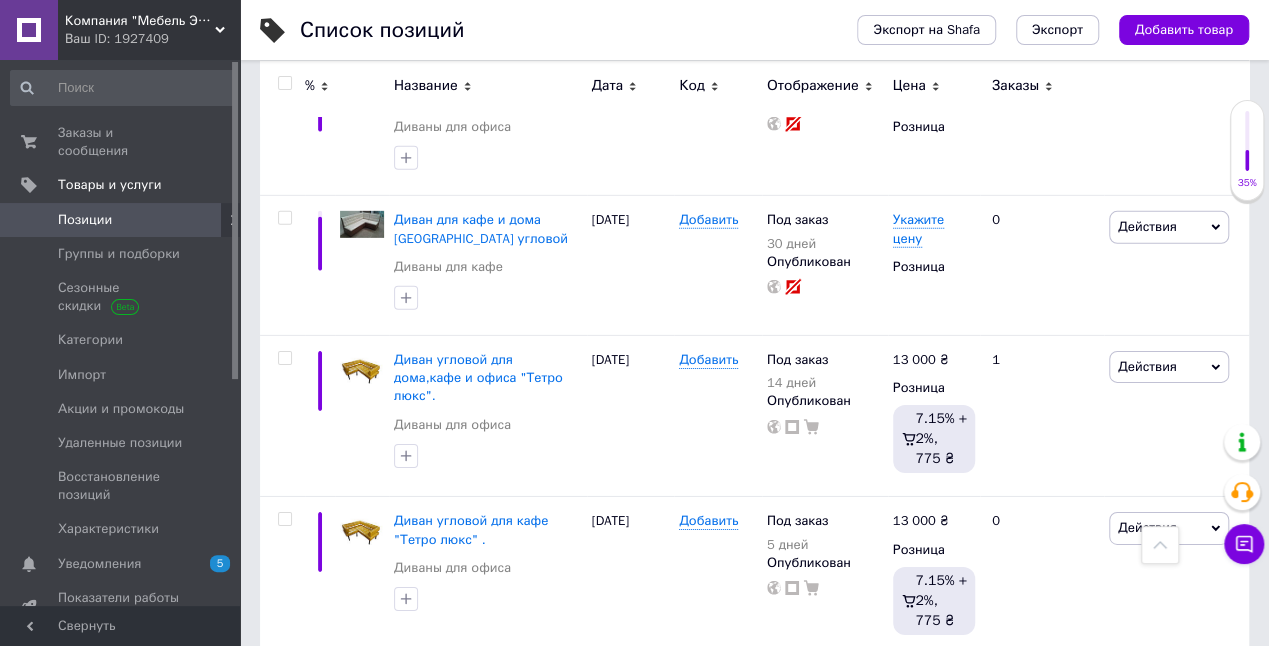 click on "1" at bounding box center (415, 699) 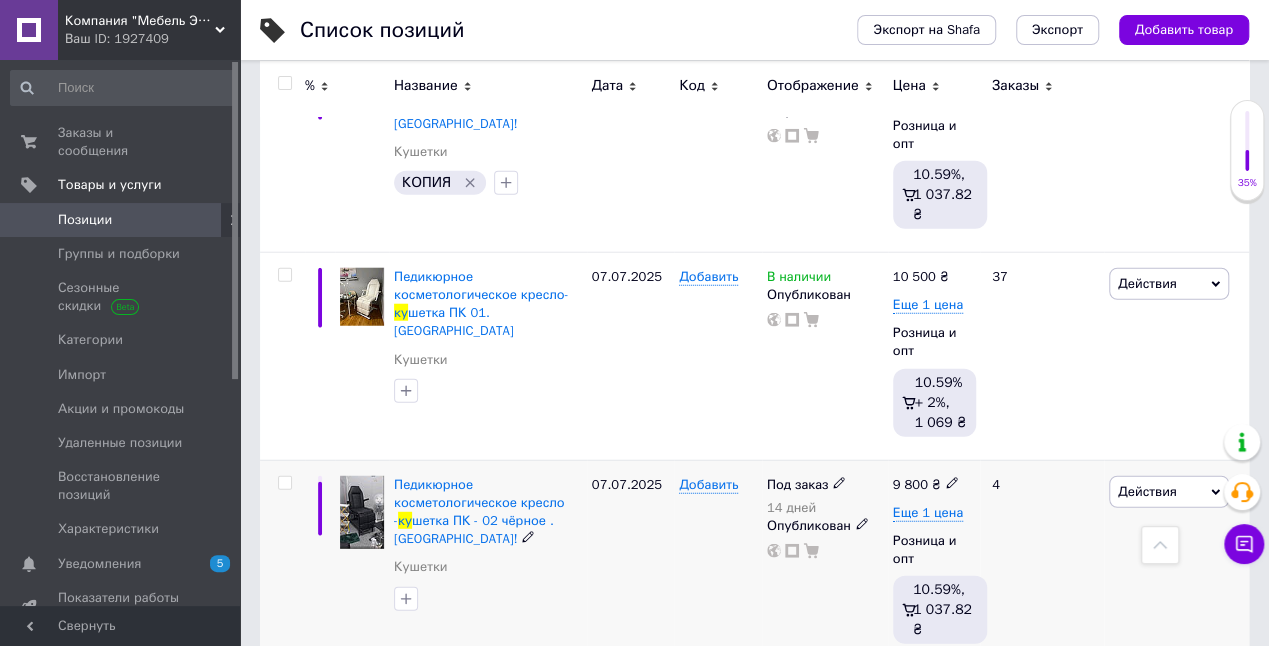 scroll, scrollTop: 10098, scrollLeft: 0, axis: vertical 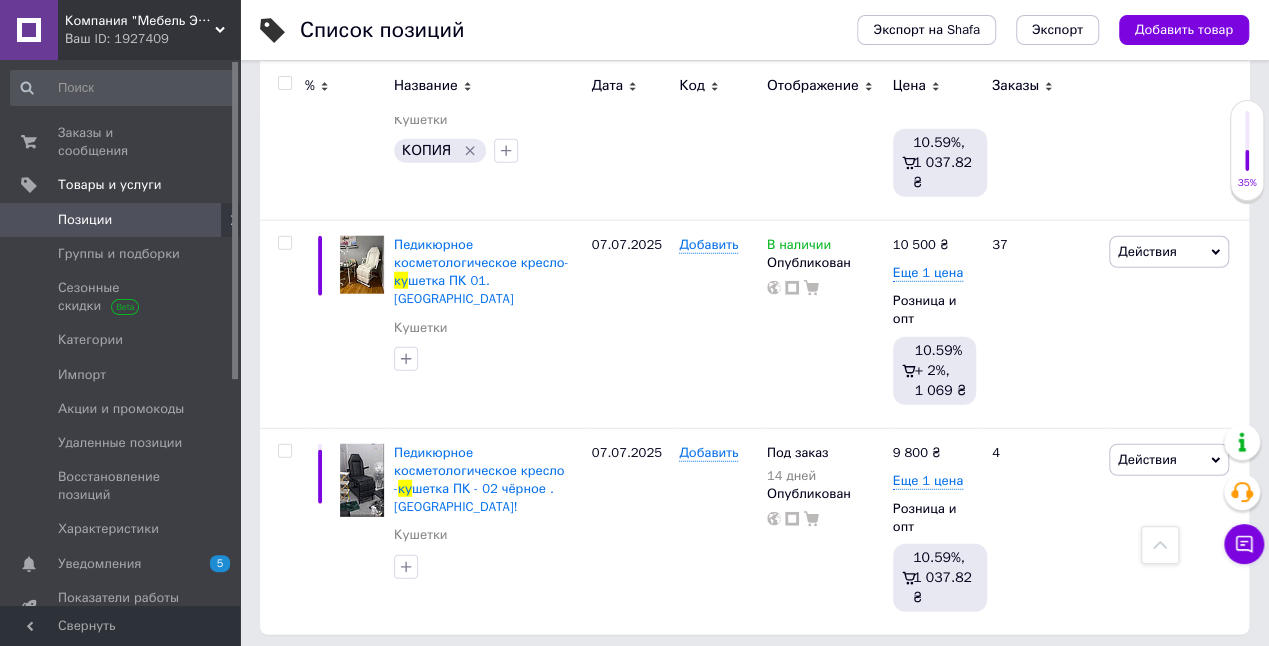 click on "2" at bounding box center (327, 676) 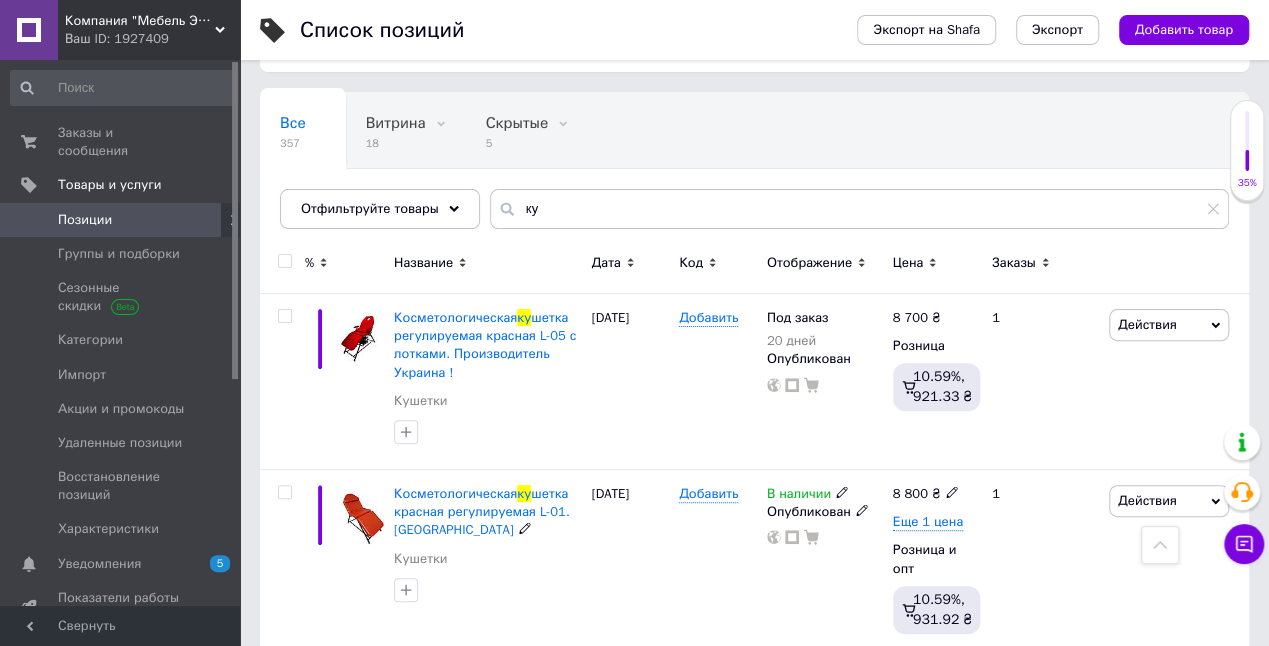 scroll, scrollTop: 0, scrollLeft: 0, axis: both 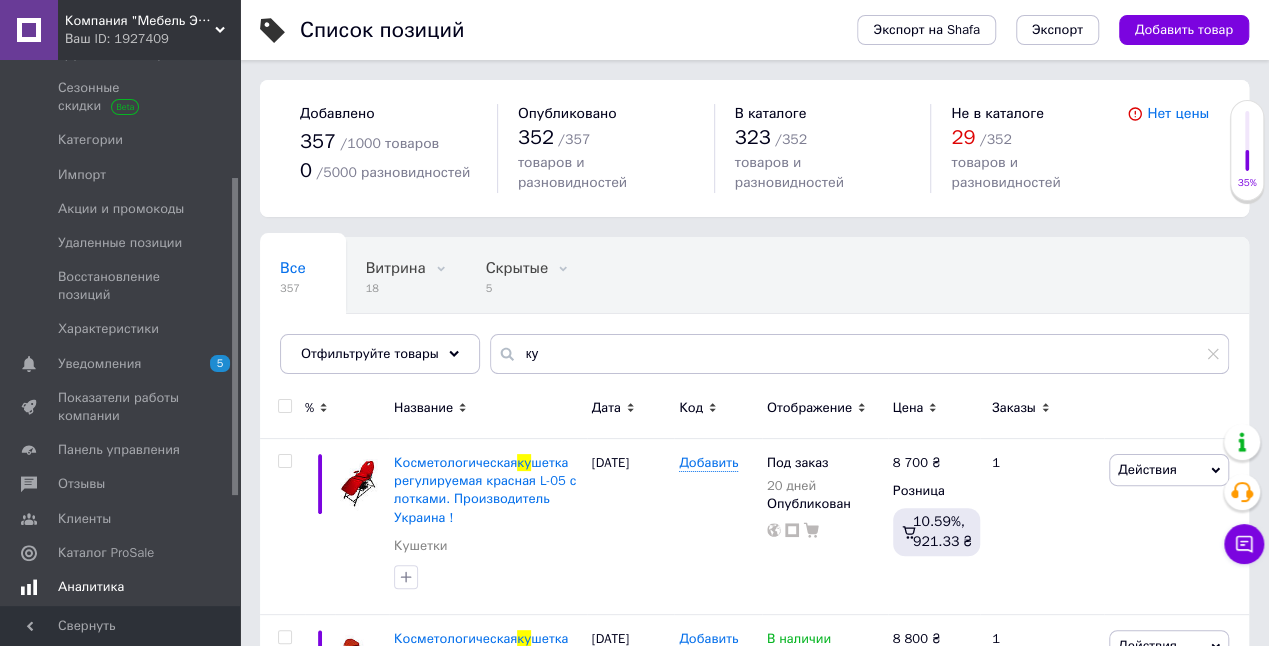 click on "Аналитика" at bounding box center [91, 587] 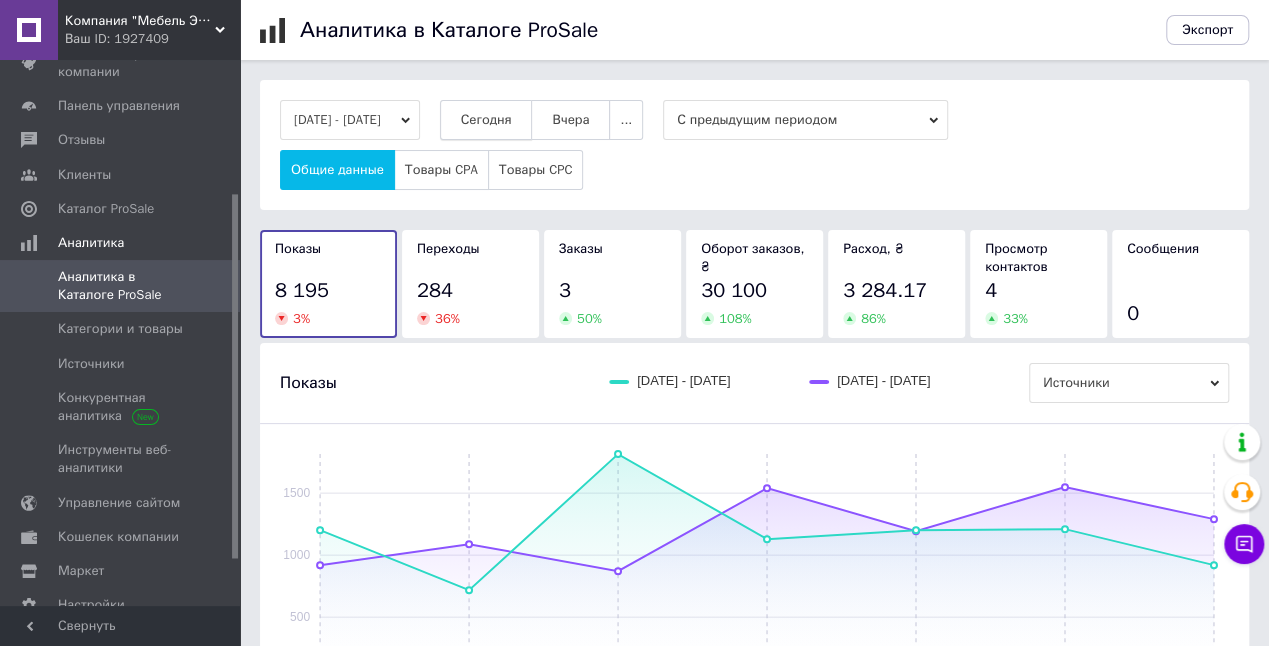 click on "Сегодня" at bounding box center [486, 120] 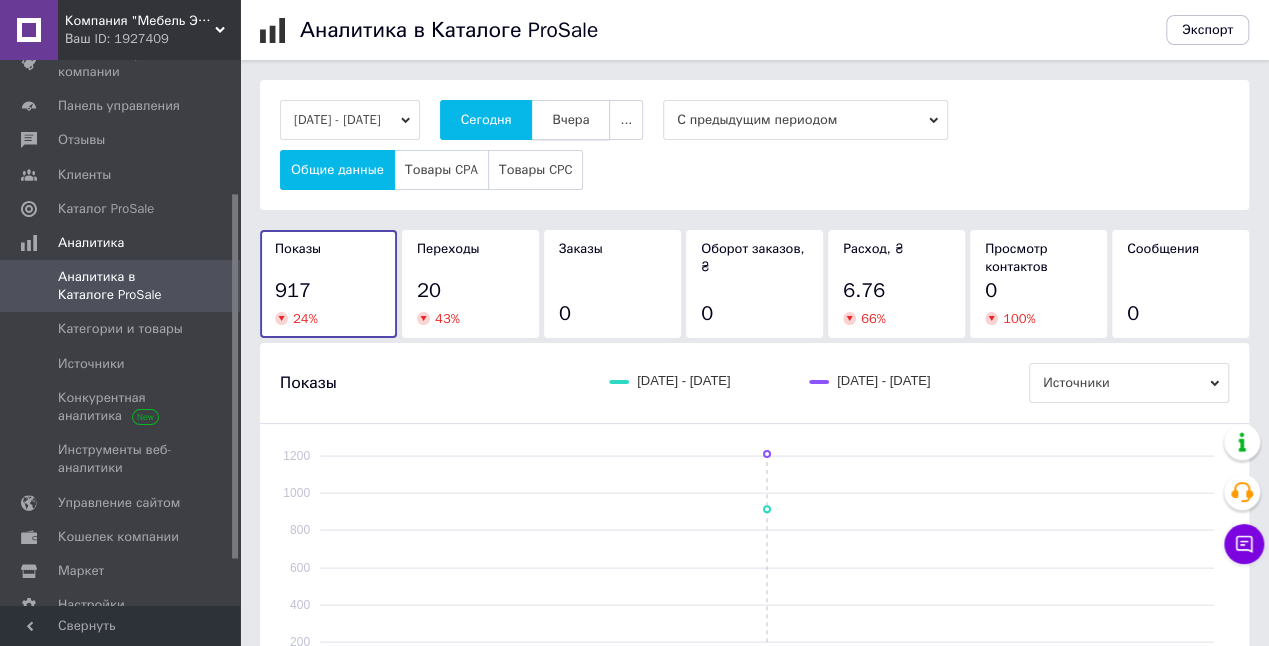 click on "Вчера" at bounding box center (570, 120) 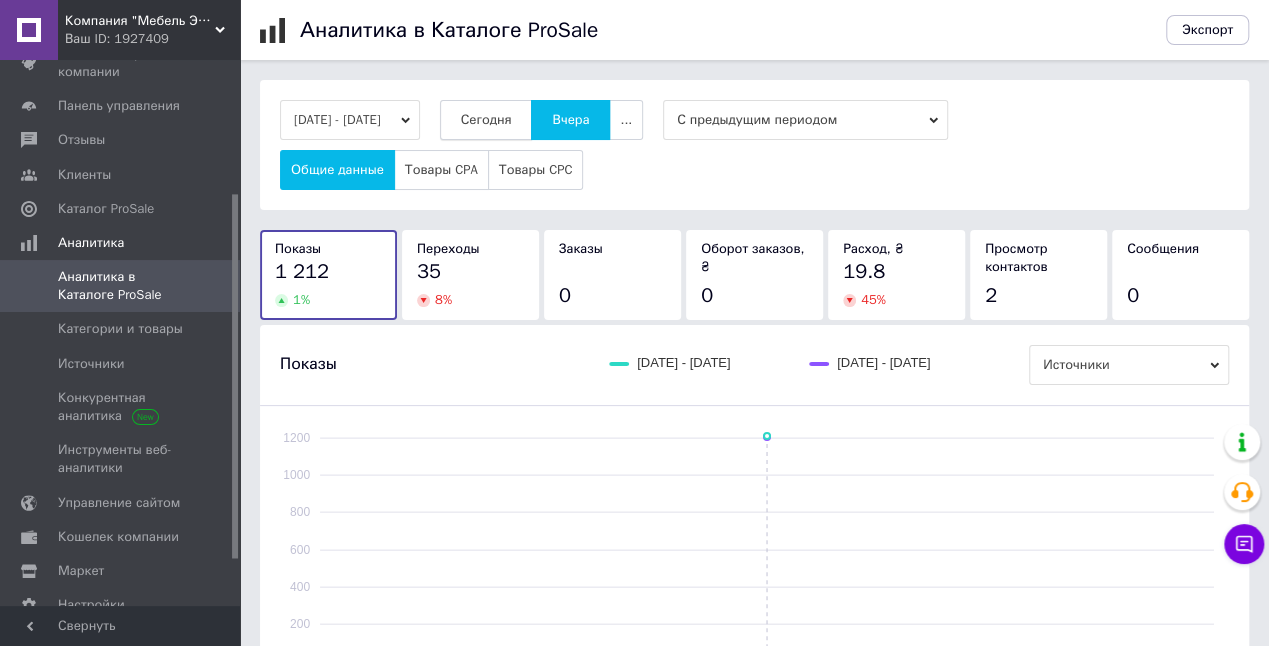 click on "Сегодня" at bounding box center [486, 120] 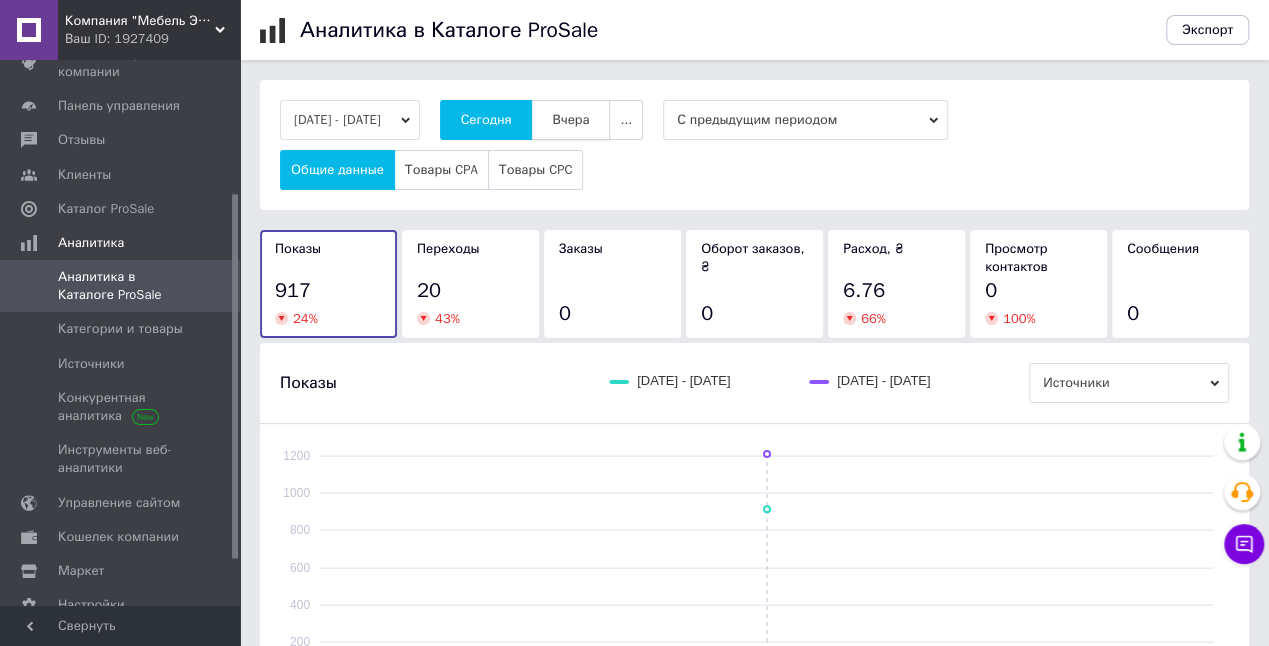 click on "Вчера" at bounding box center (570, 120) 